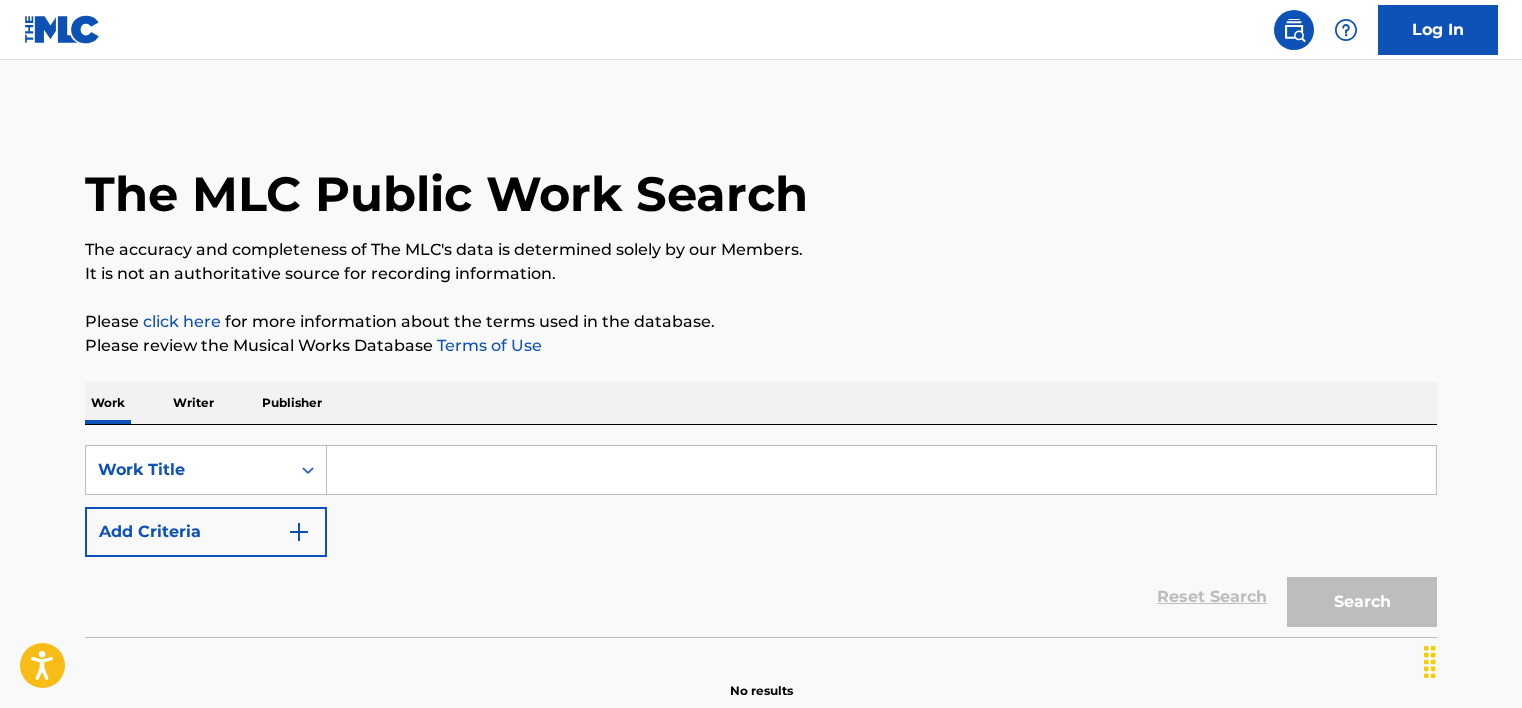 scroll, scrollTop: 0, scrollLeft: 0, axis: both 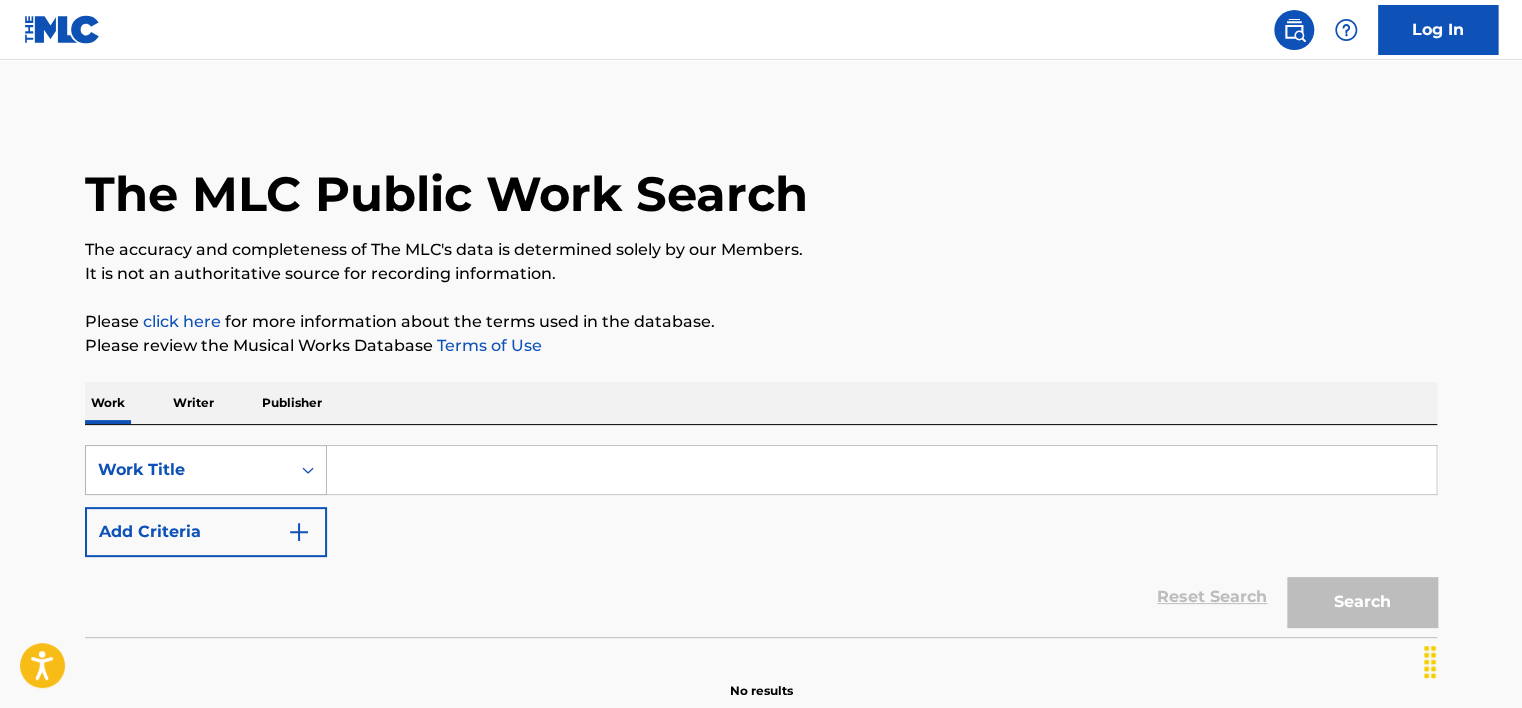click on "Work Title" at bounding box center (188, 470) 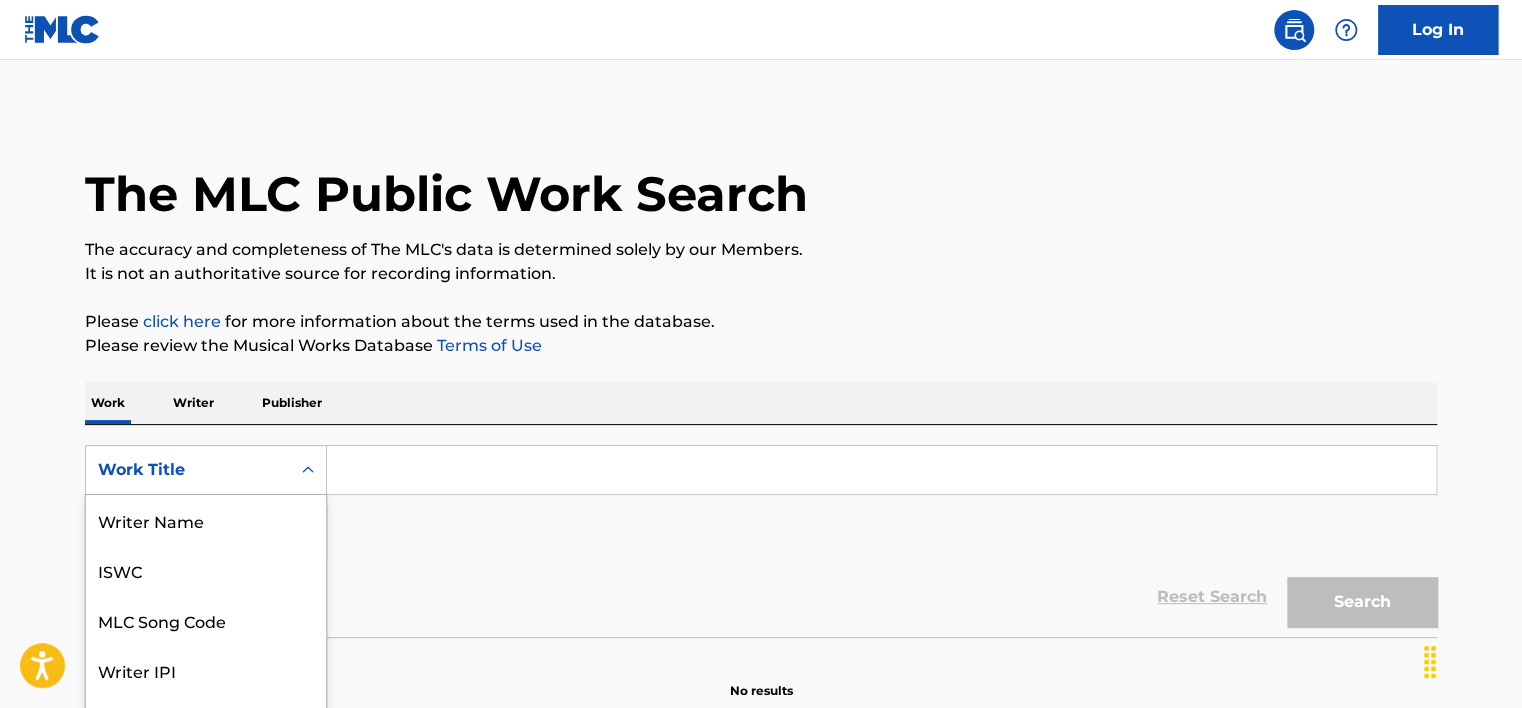 scroll, scrollTop: 84, scrollLeft: 0, axis: vertical 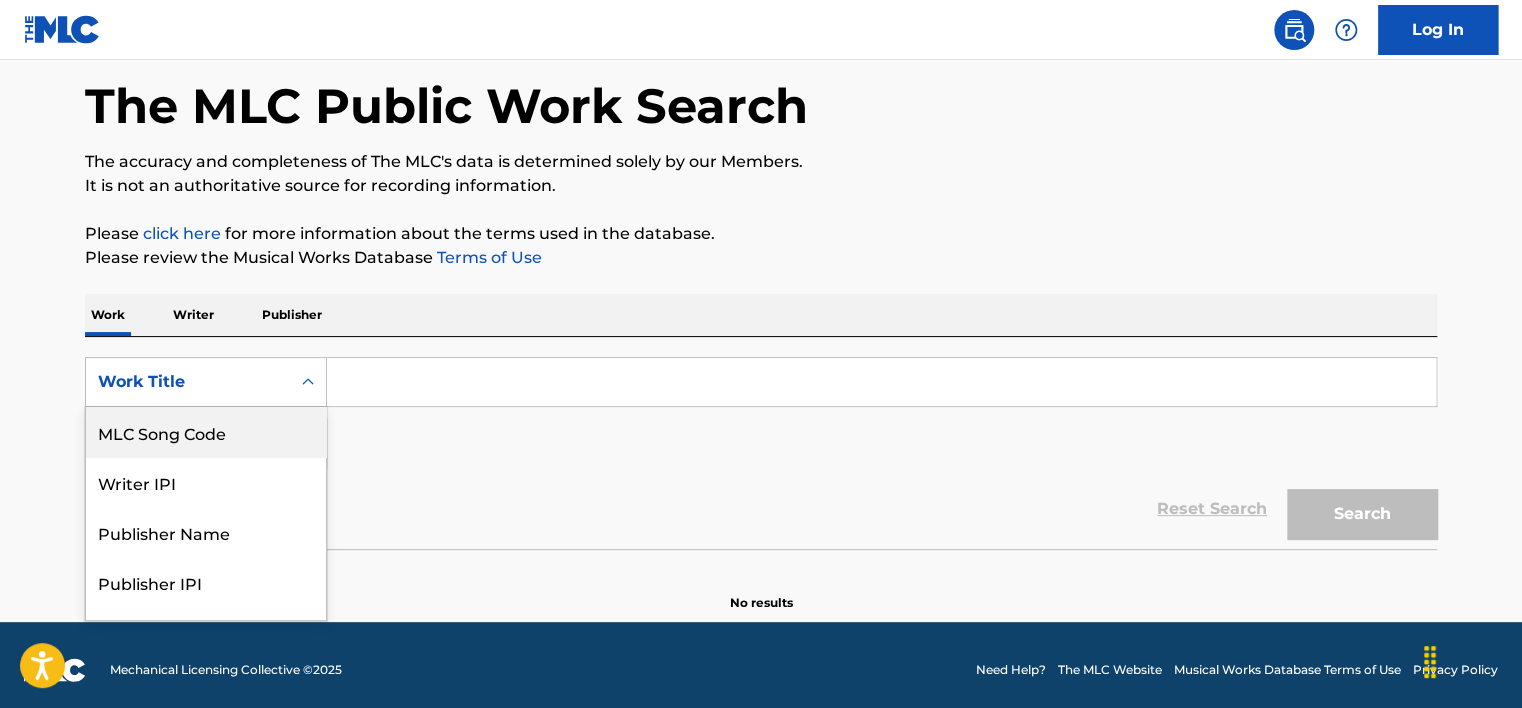 click on "MLC Song Code" at bounding box center (206, 432) 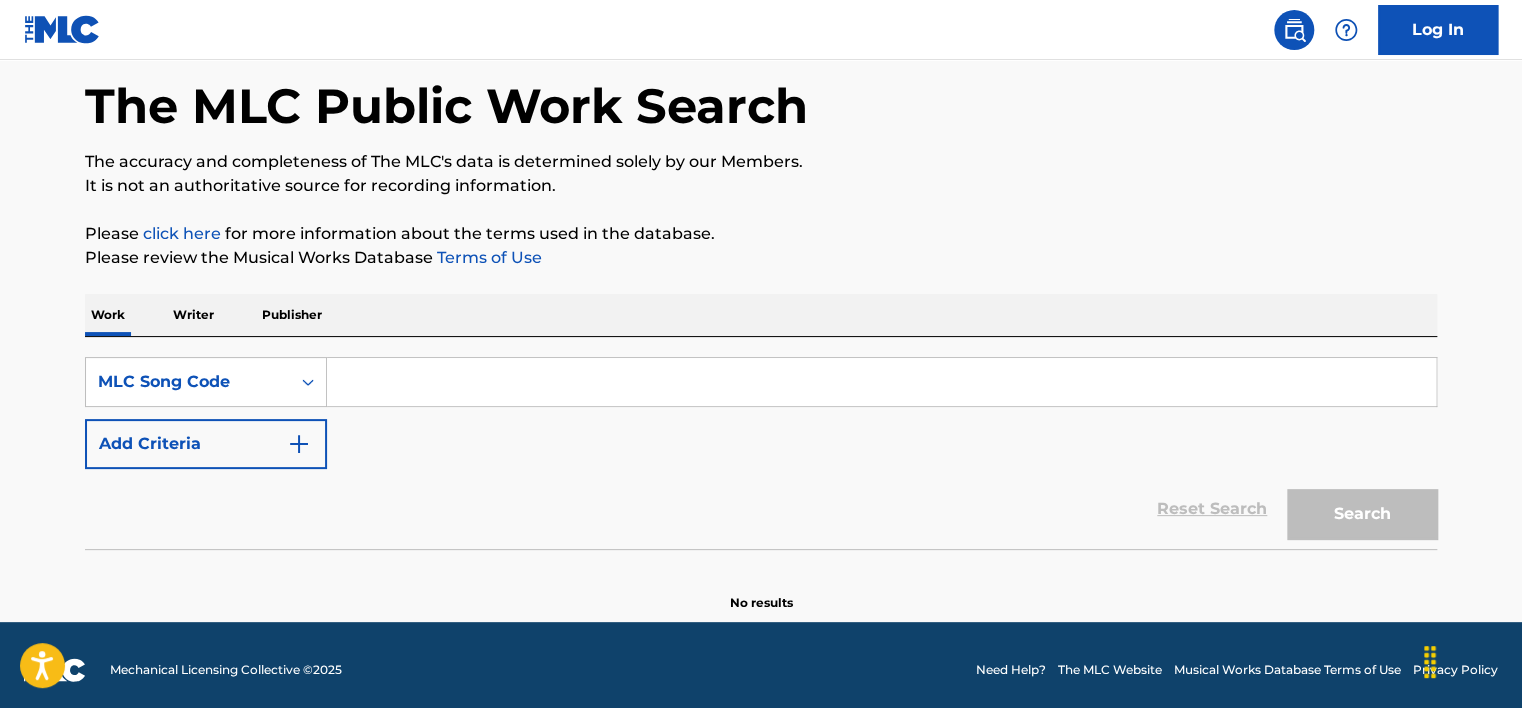 click at bounding box center (881, 382) 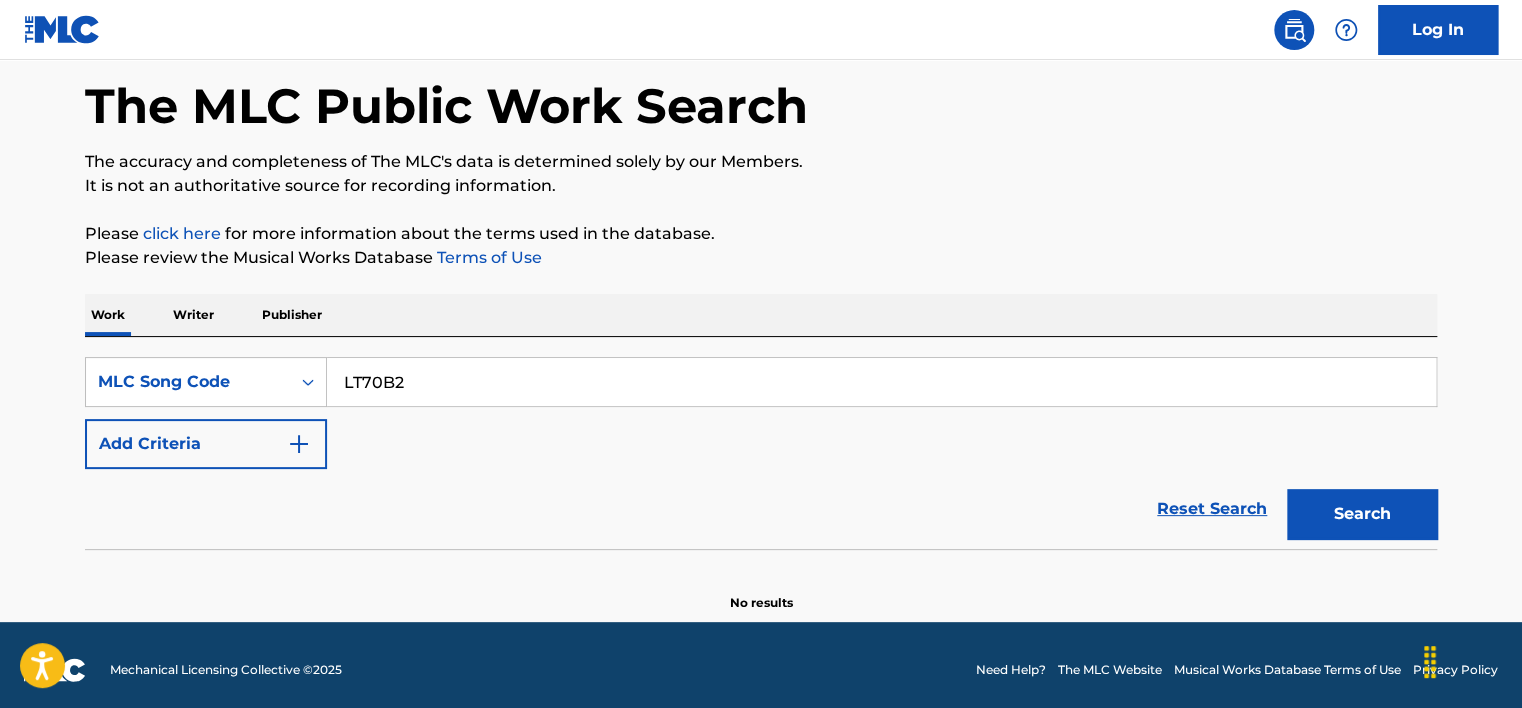type on "LT70B2" 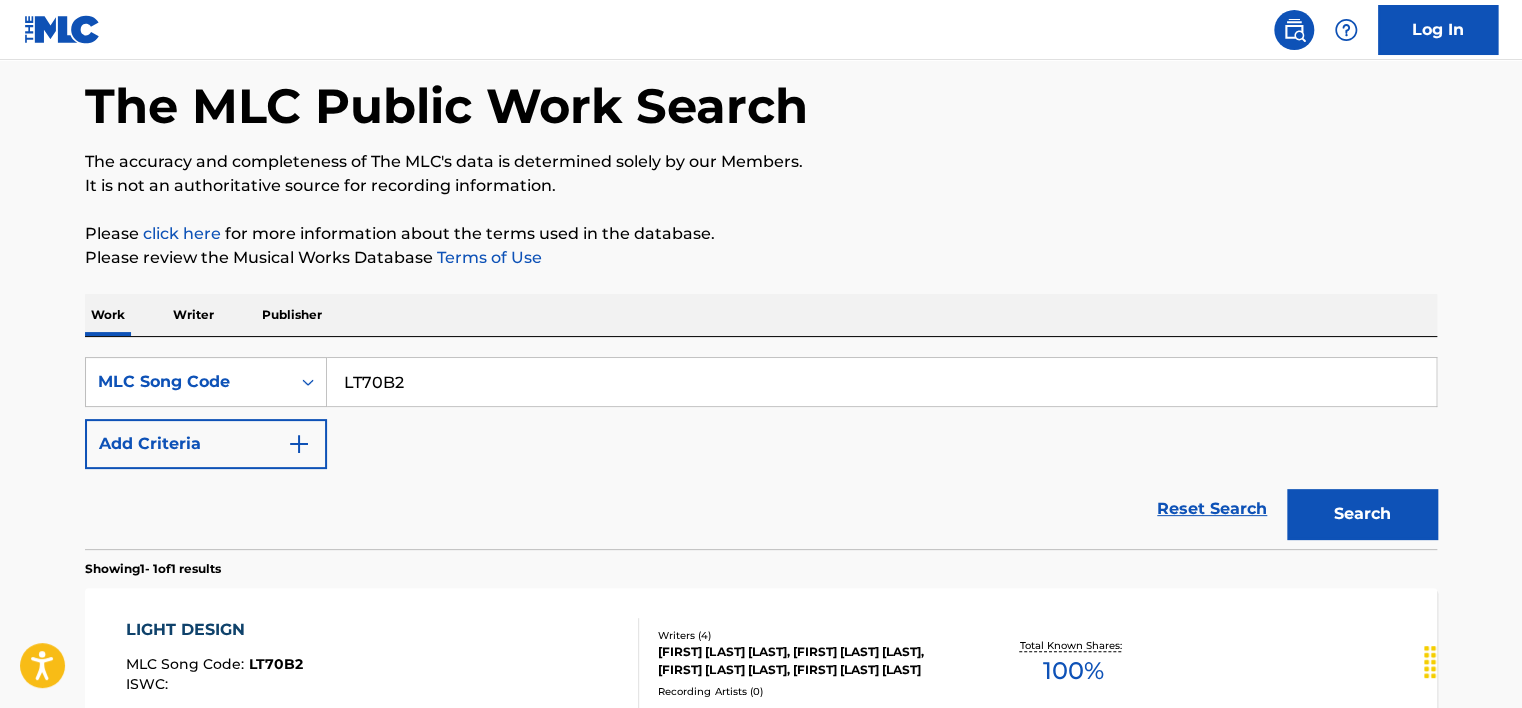 scroll, scrollTop: 288, scrollLeft: 0, axis: vertical 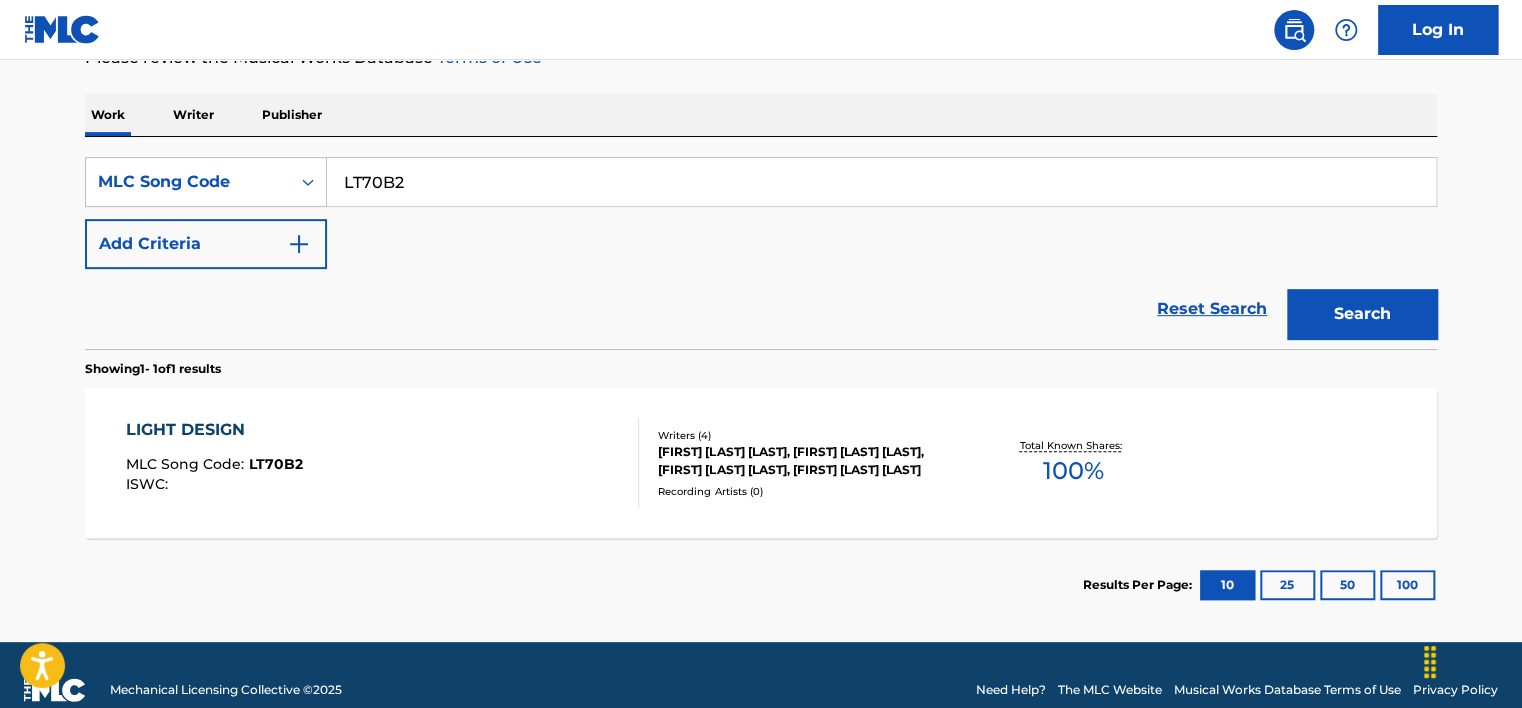 click on "LIGHT DESIGN MLC Song Code : LT70B2 ISWC :" at bounding box center (383, 463) 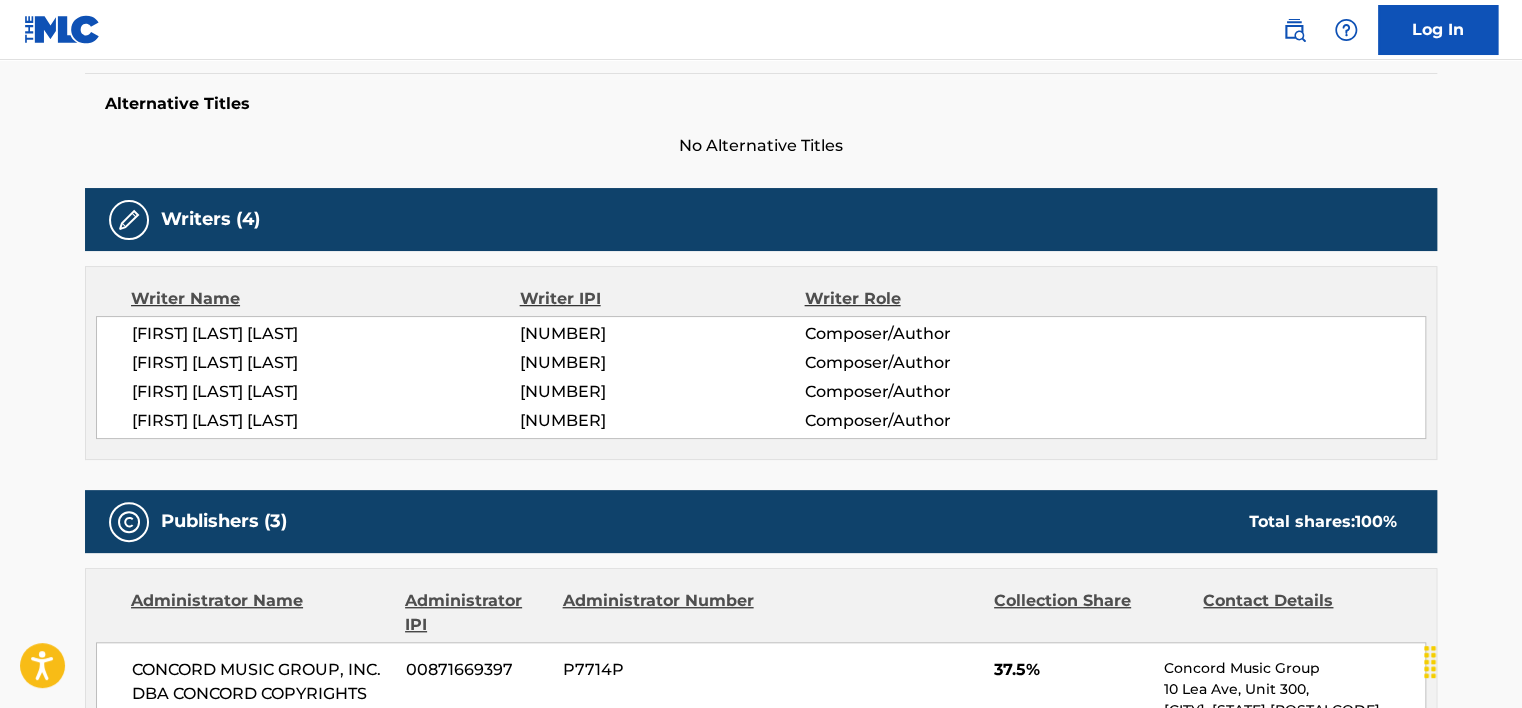 scroll, scrollTop: 523, scrollLeft: 0, axis: vertical 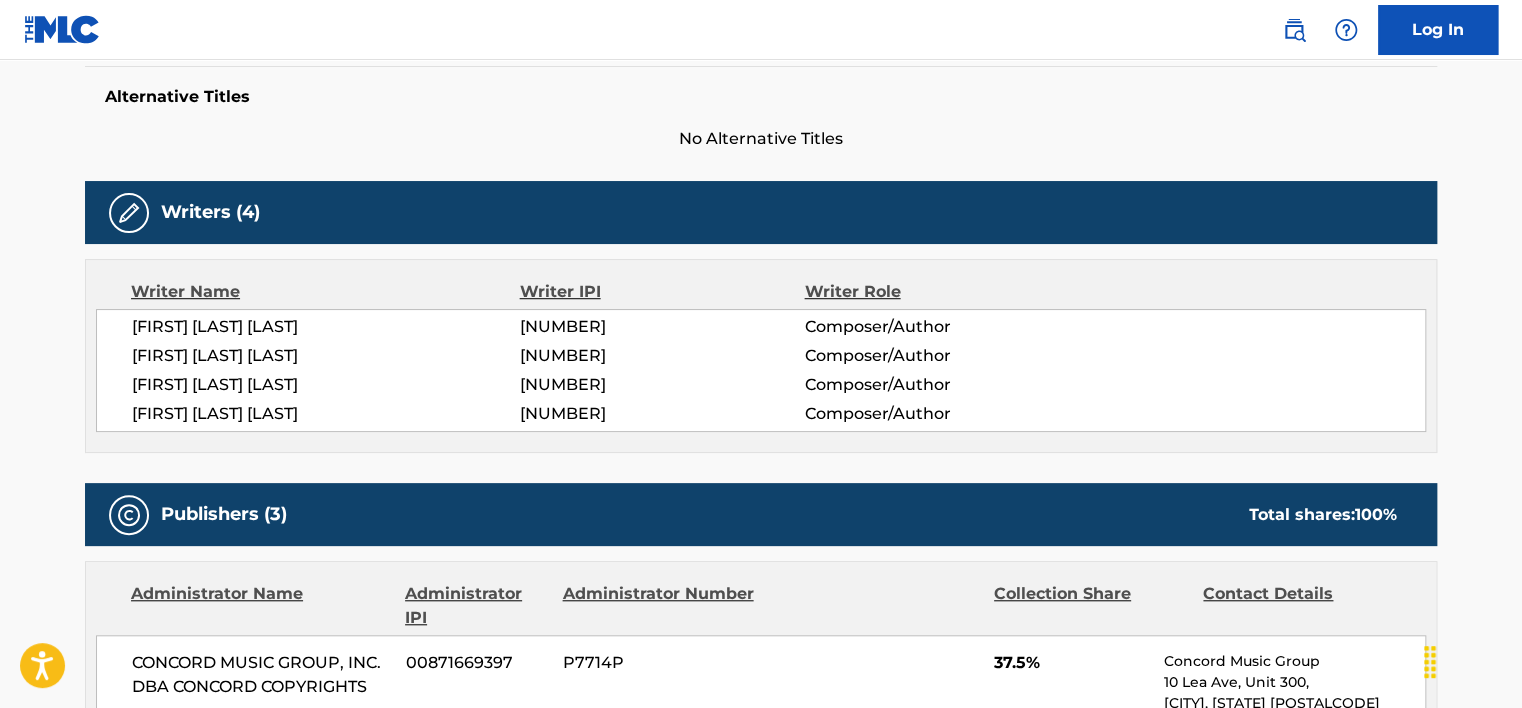 click on "[FIRST] [LAST] [LAST]" at bounding box center (326, 414) 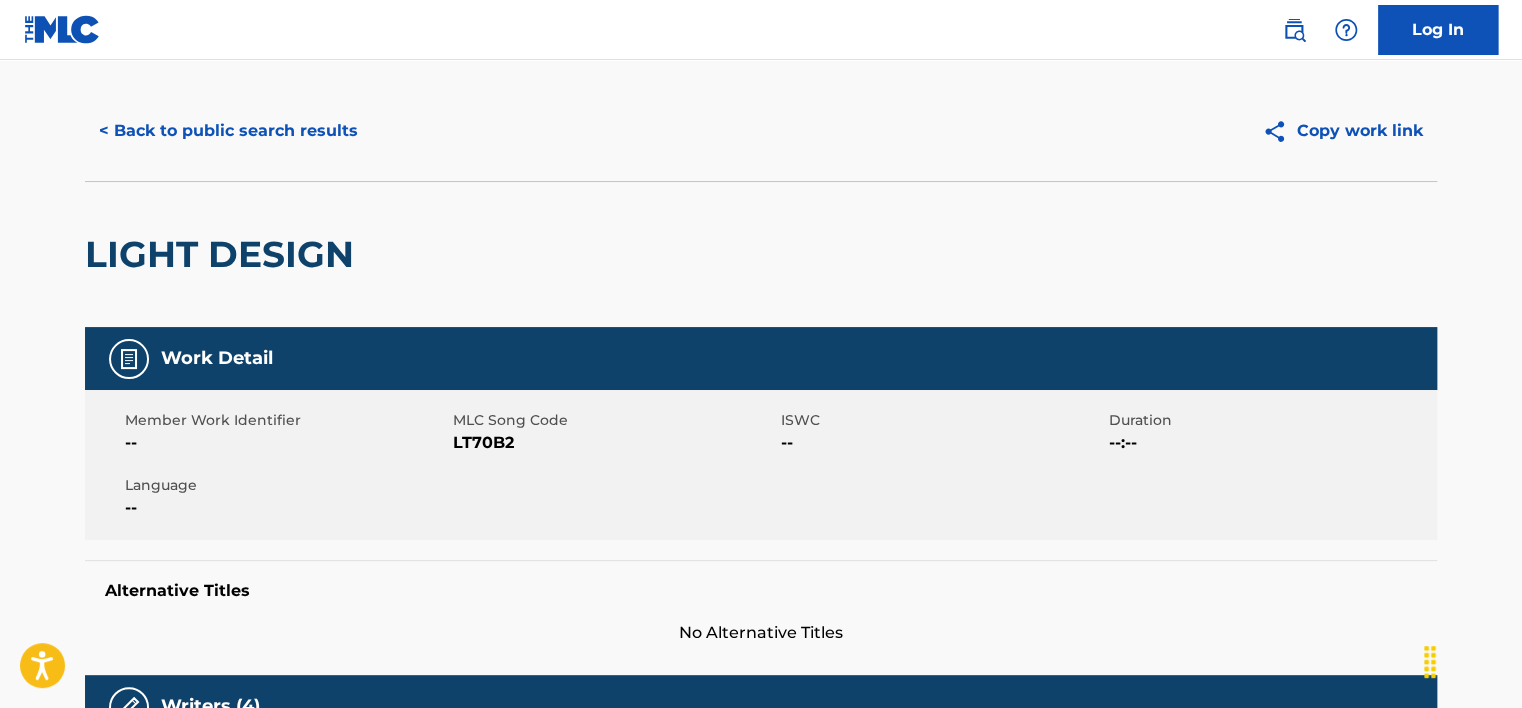 scroll, scrollTop: 0, scrollLeft: 0, axis: both 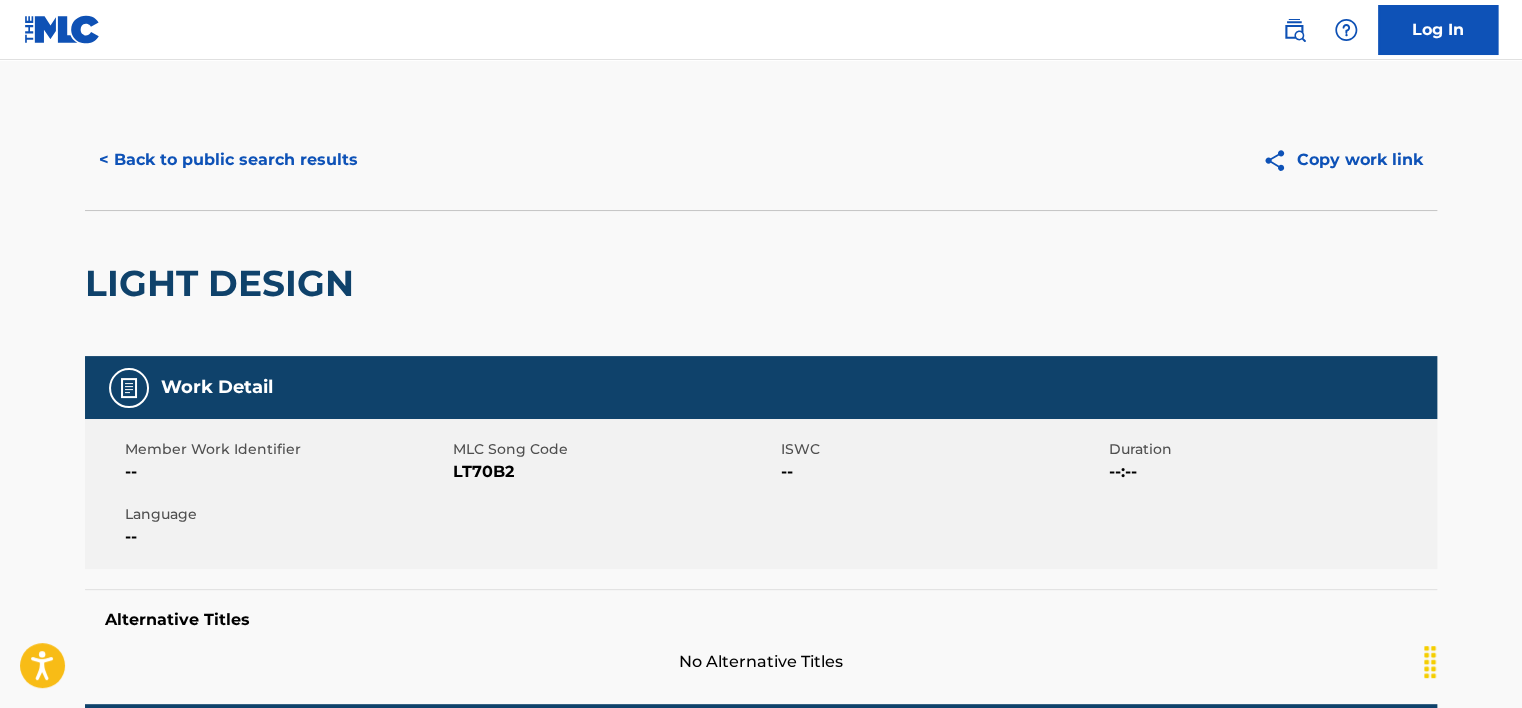 click on "< Back to public search results" at bounding box center (228, 160) 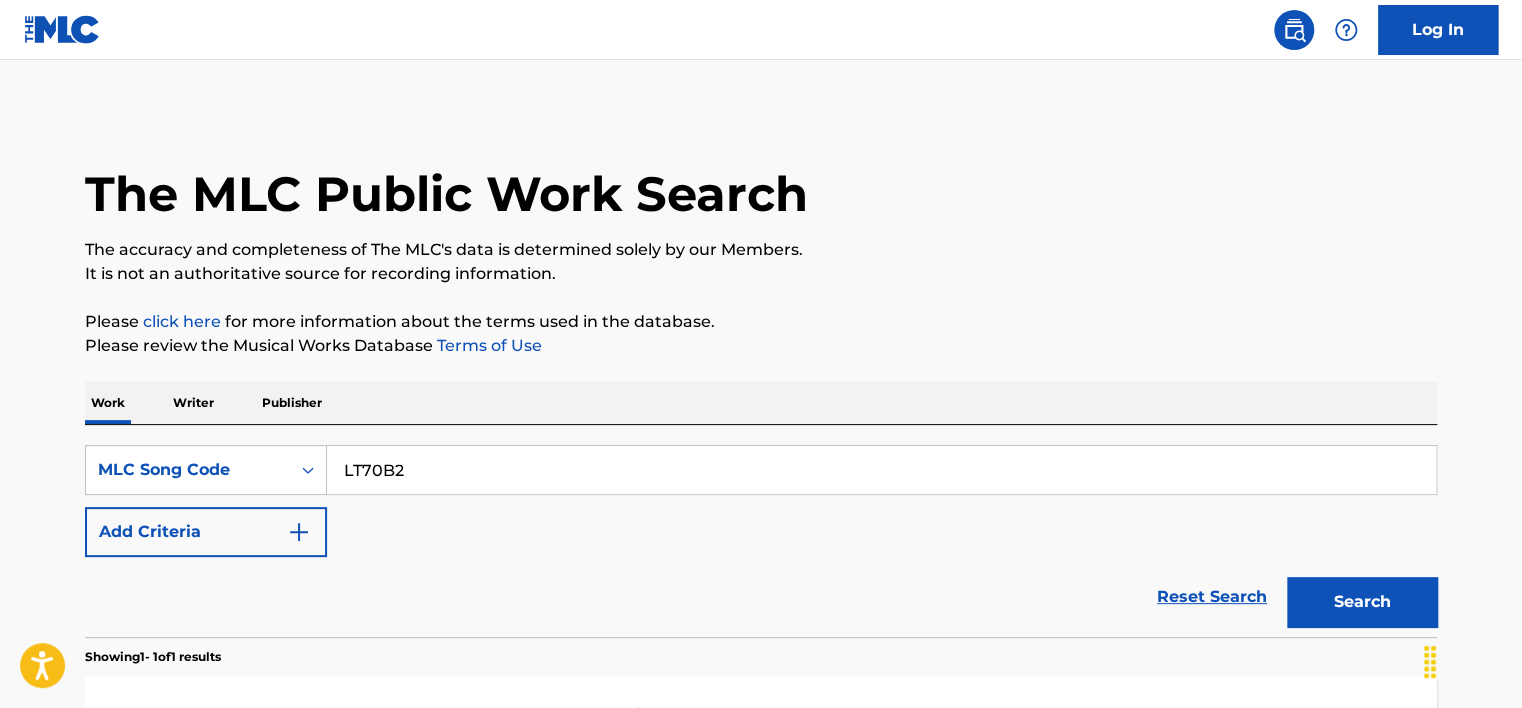 scroll, scrollTop: 265, scrollLeft: 0, axis: vertical 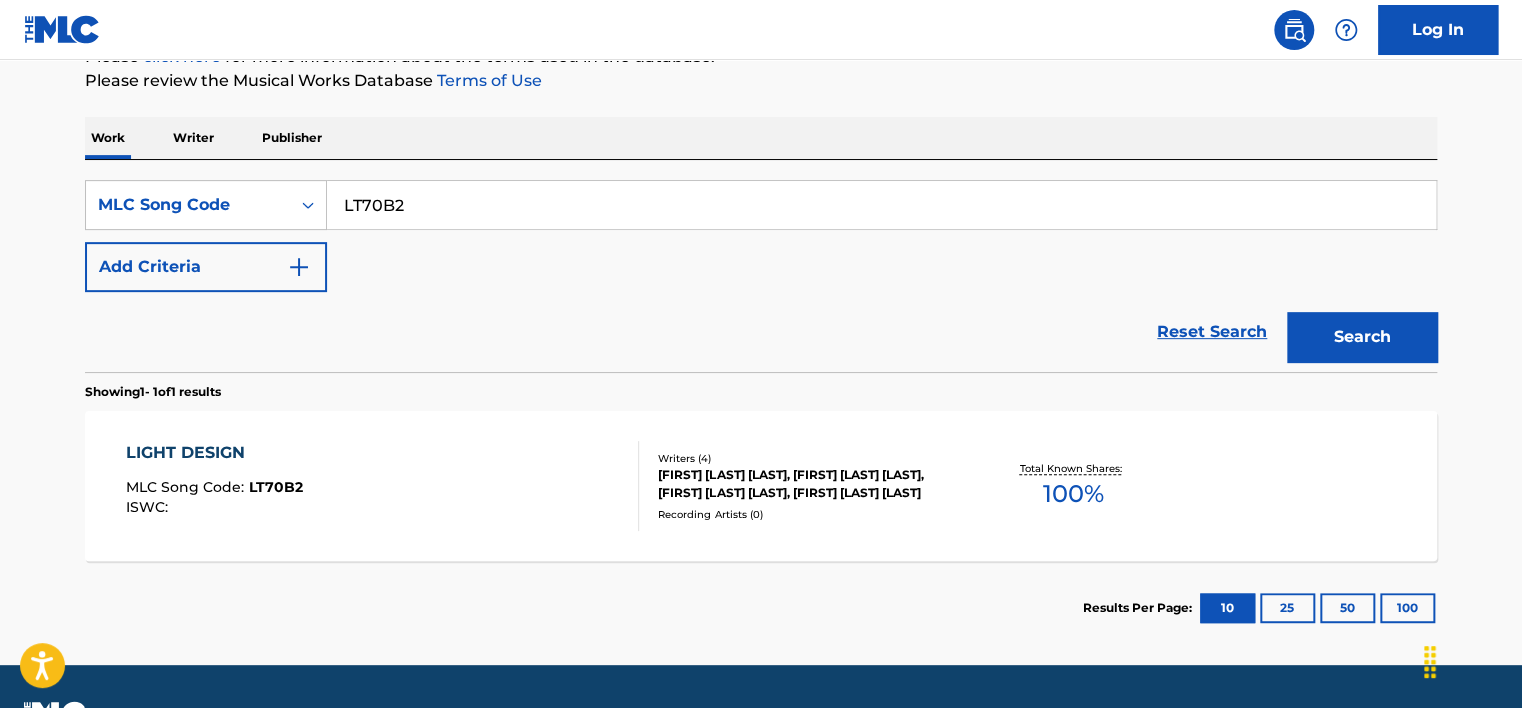click on "LT70B2" at bounding box center [881, 205] 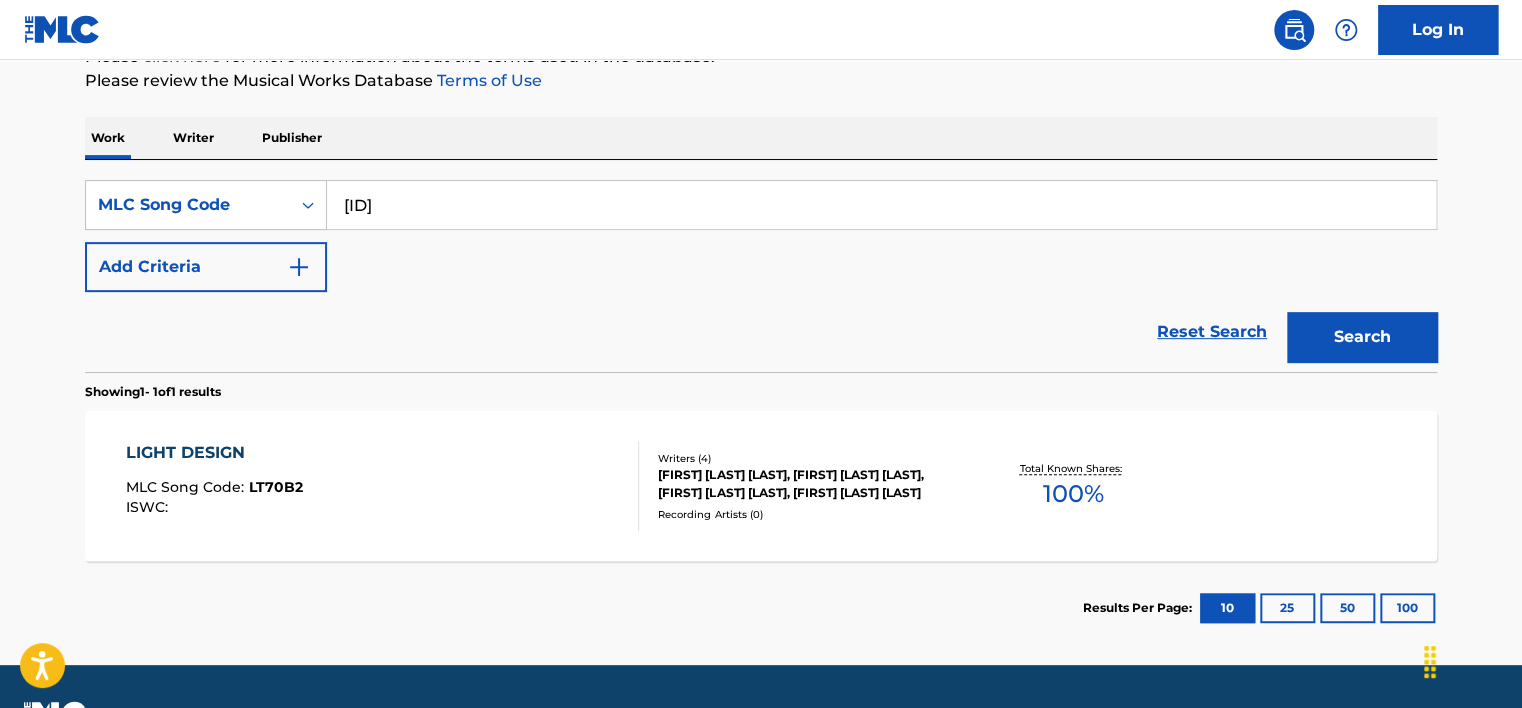 type on "[ID]" 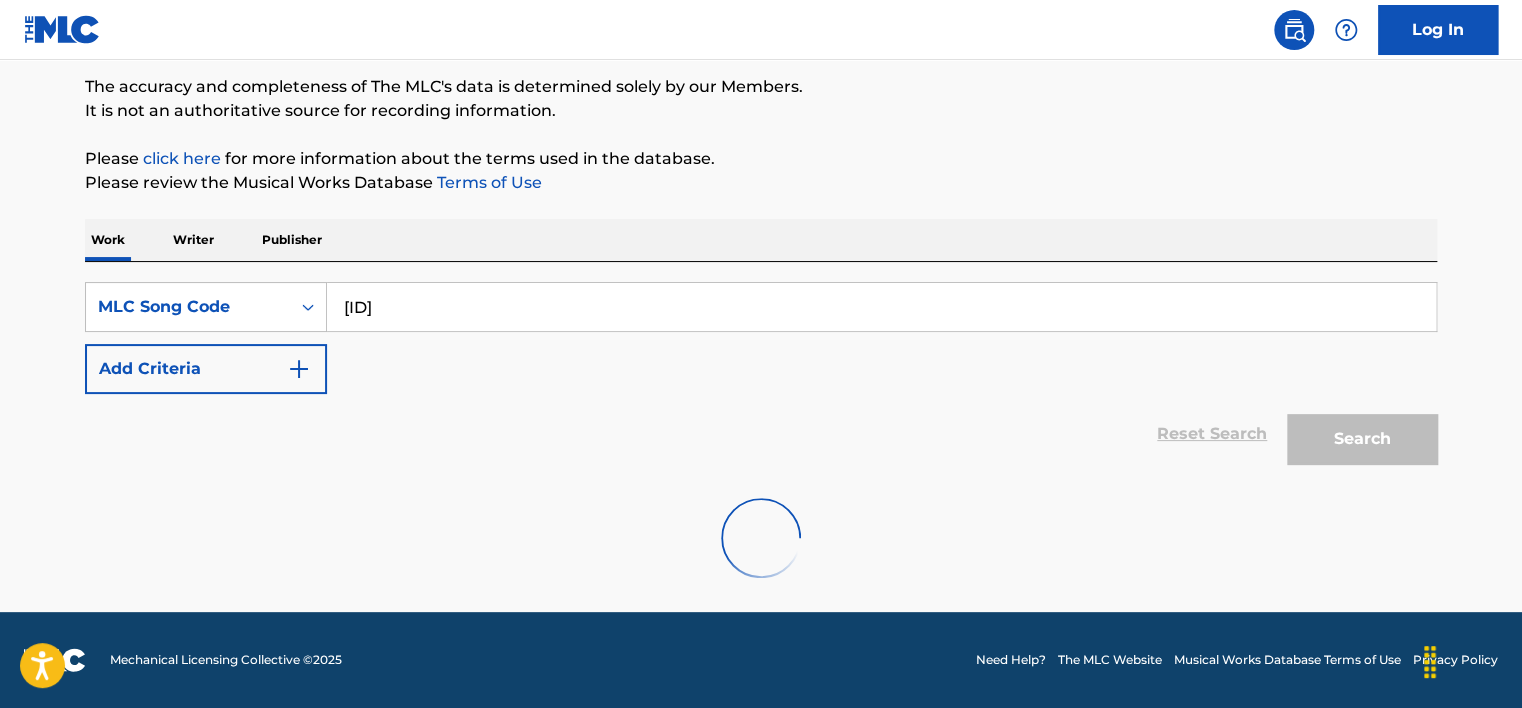 scroll, scrollTop: 265, scrollLeft: 0, axis: vertical 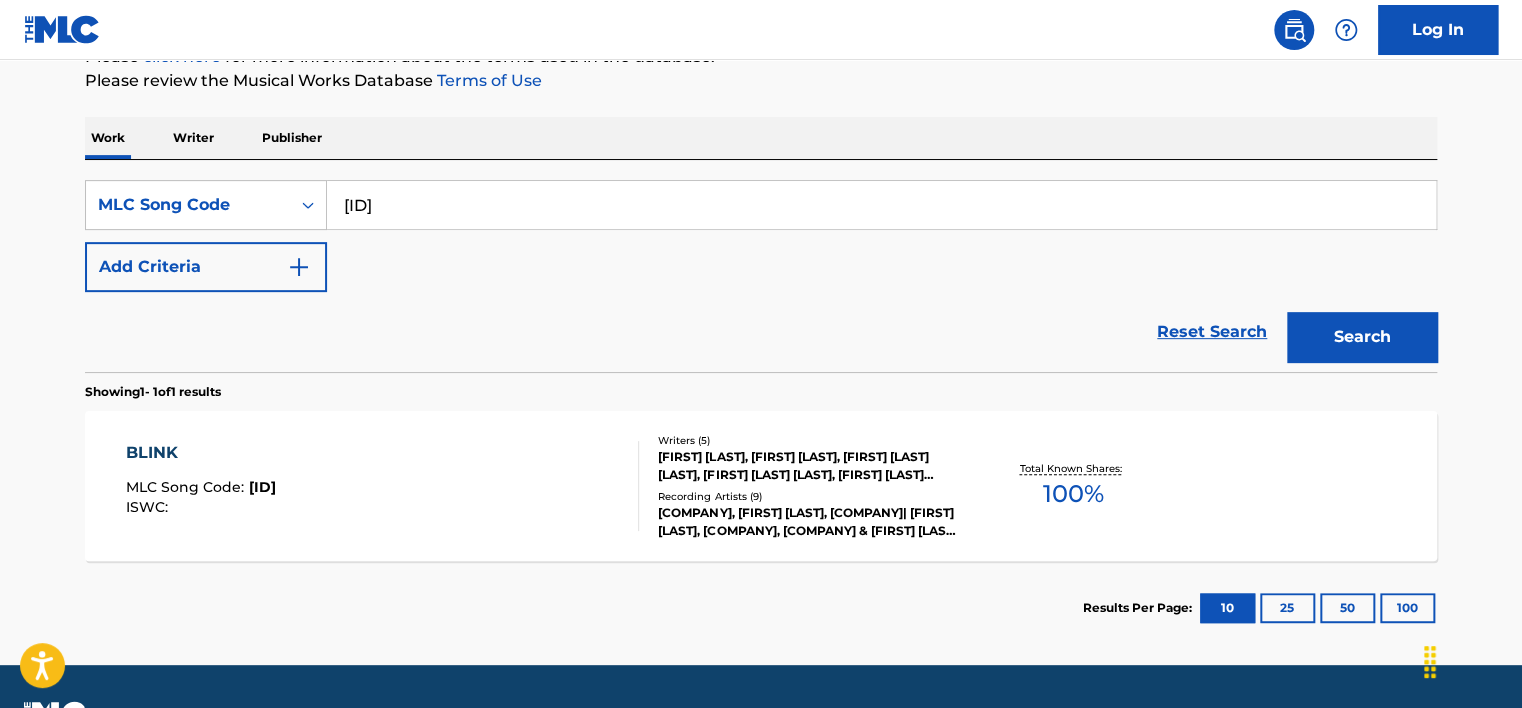 click on "[FIRST] [LAST], [FIRST] [LAST], [FIRST] [LAST] [LAST], [FIRST] [LAST] [LAST], [FIRST] [LAST] [LAST]" at bounding box center [809, 466] 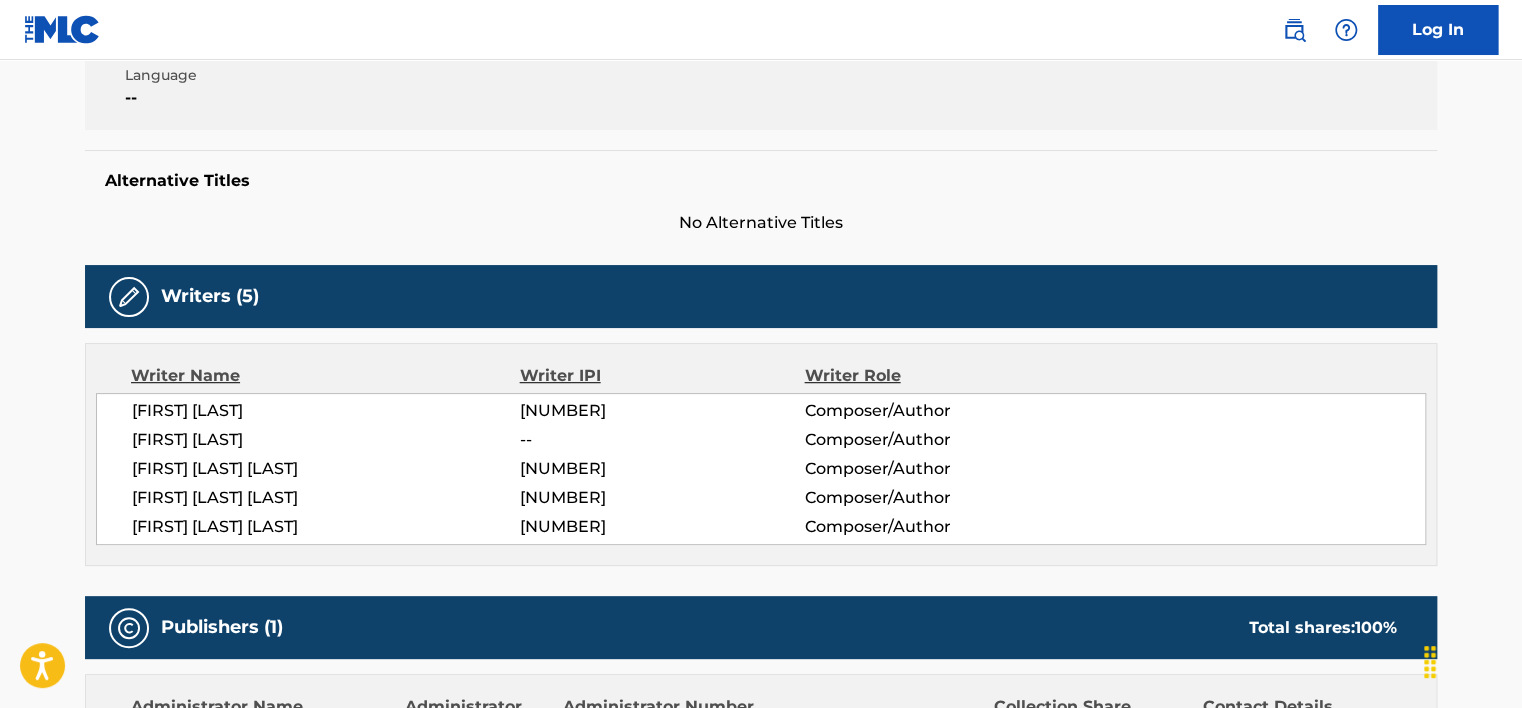 scroll, scrollTop: 0, scrollLeft: 0, axis: both 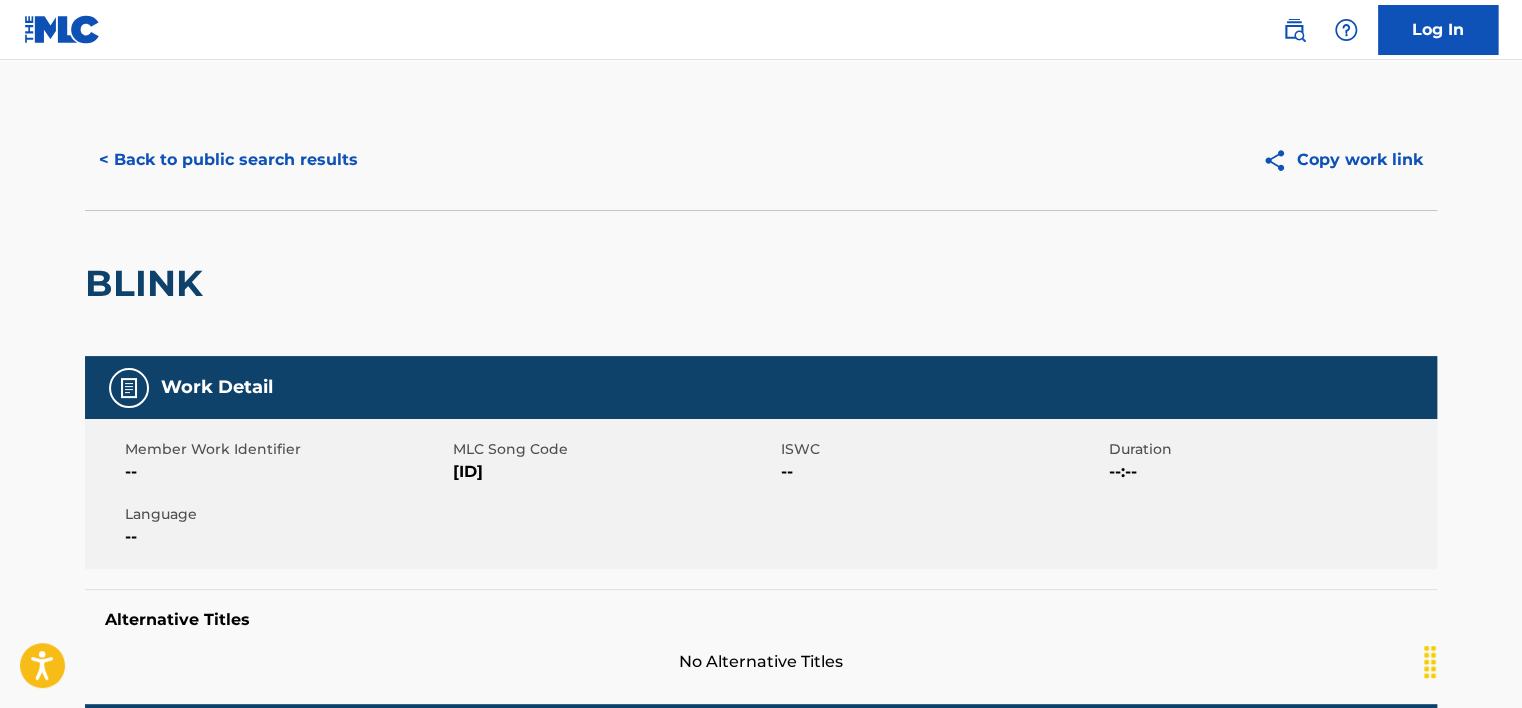 click on "< Back to public search results" at bounding box center (228, 160) 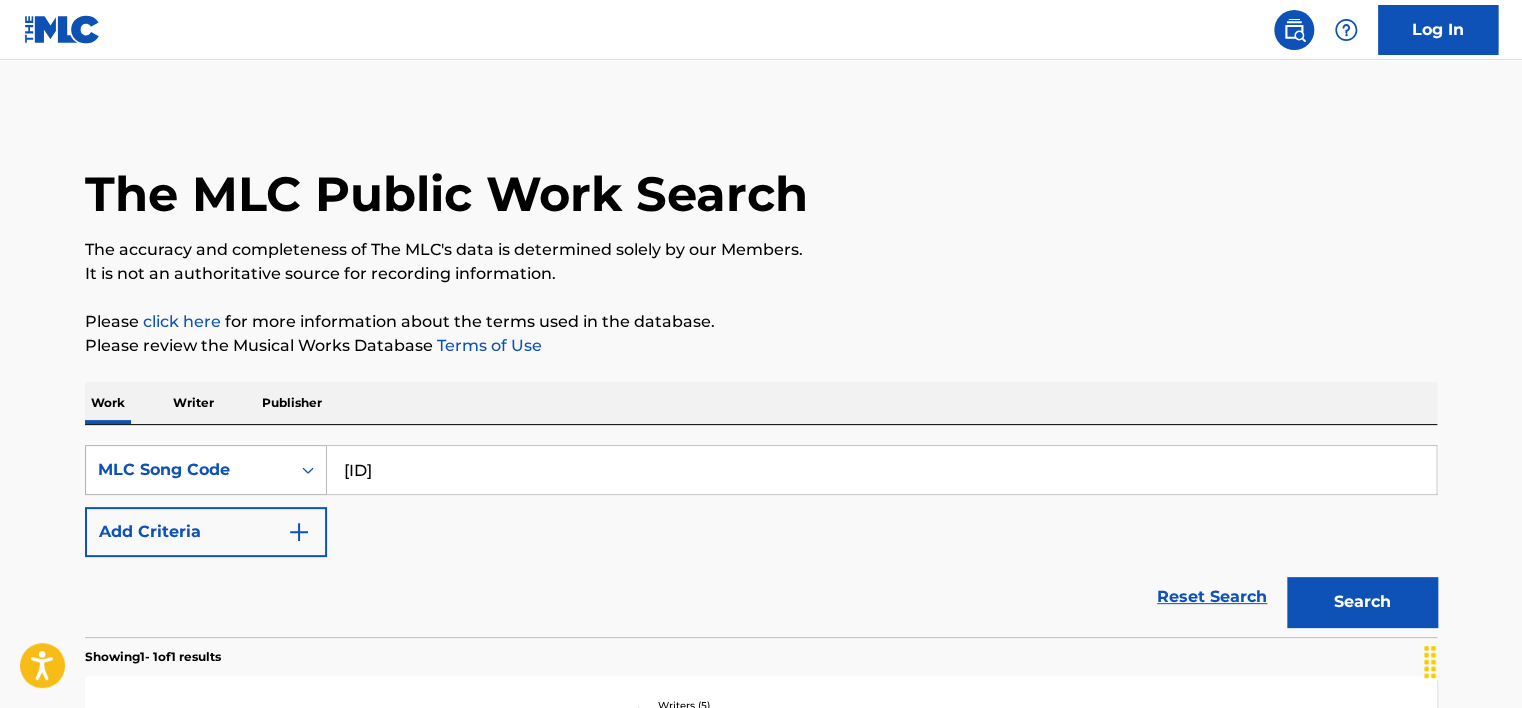 scroll, scrollTop: 265, scrollLeft: 0, axis: vertical 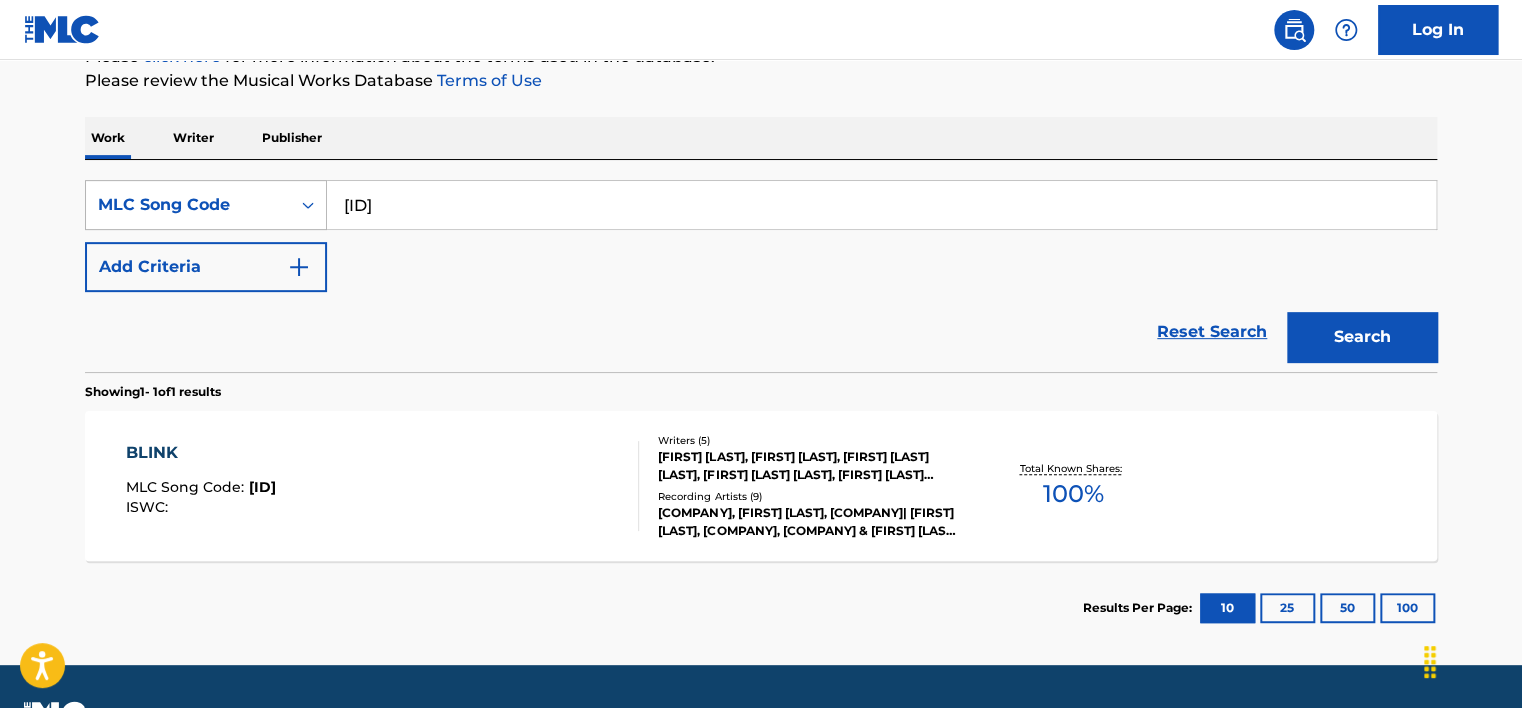 click at bounding box center [308, 205] 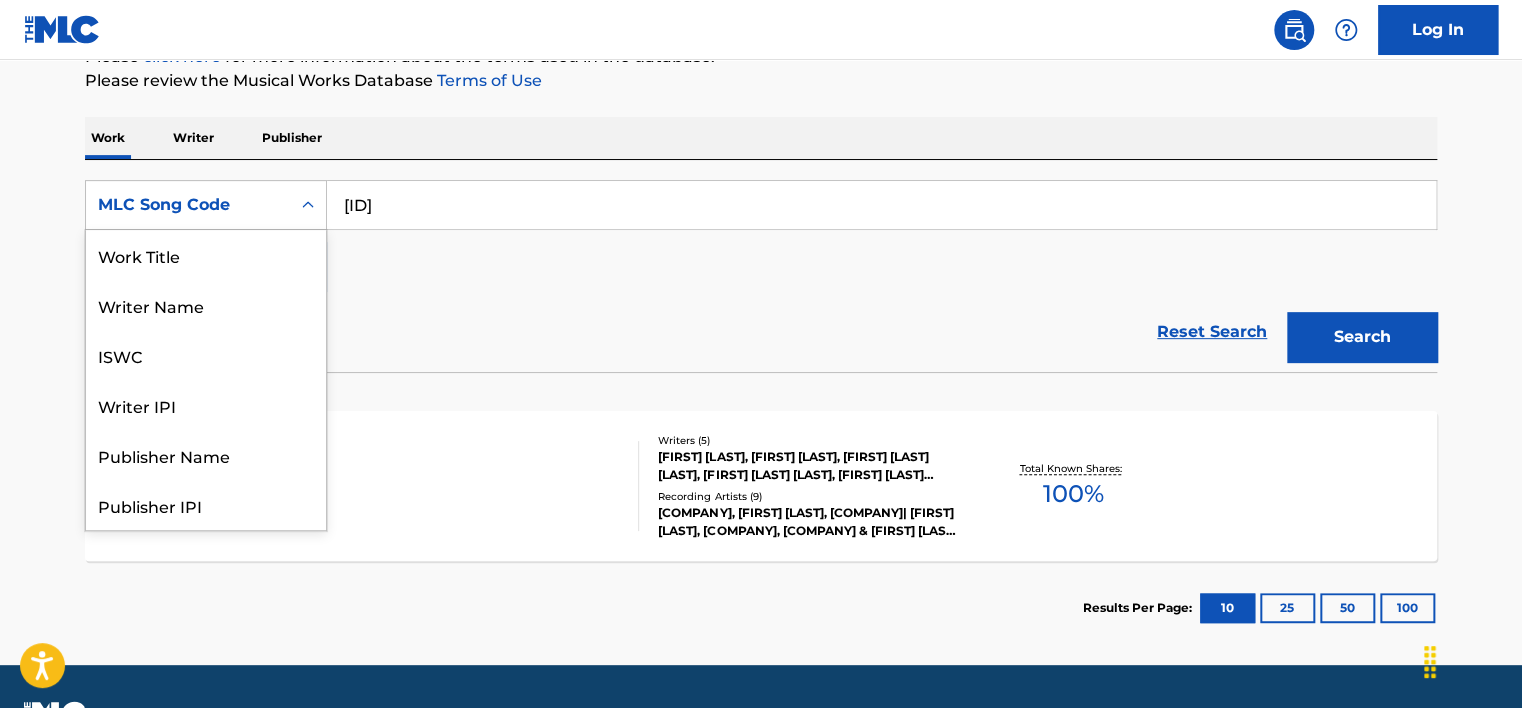 click on "[ID]" at bounding box center [881, 205] 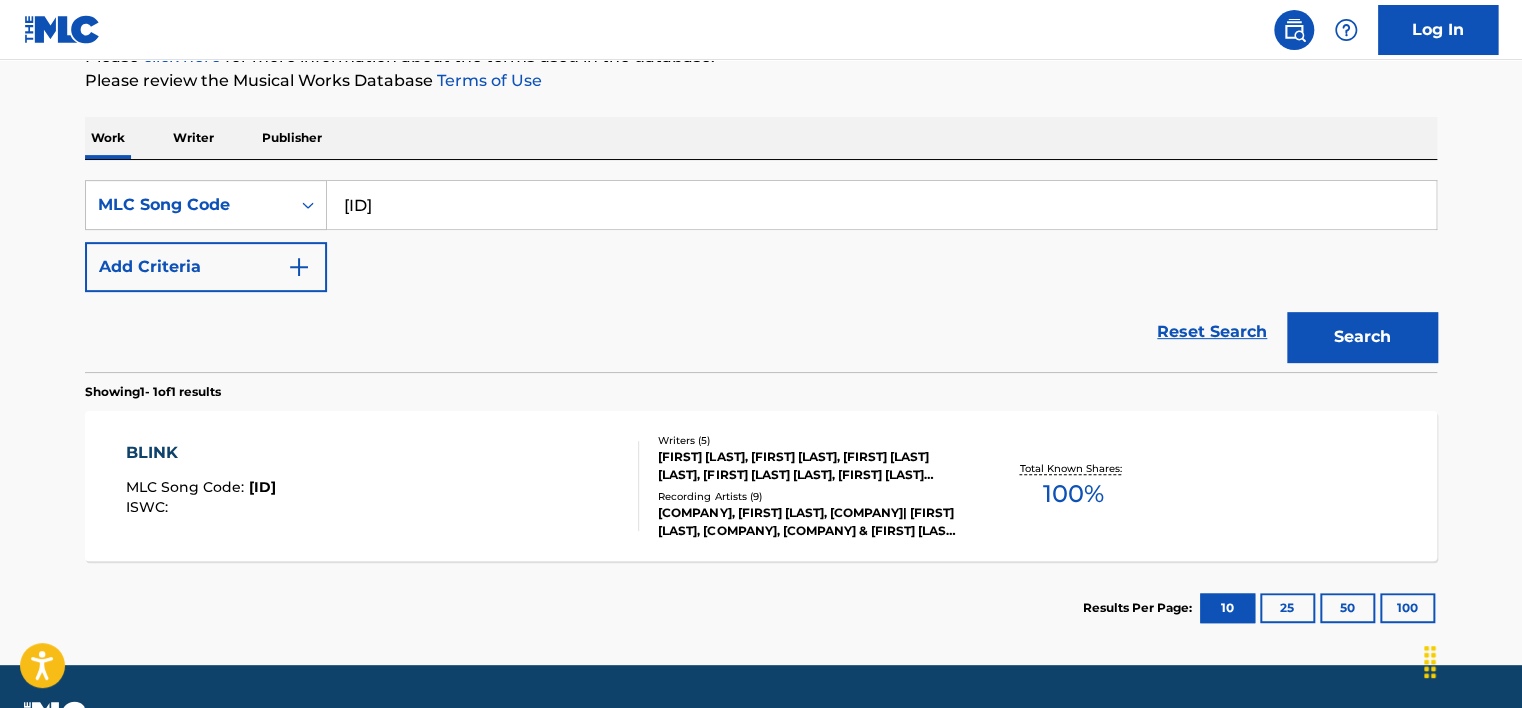 click on "[ID]" at bounding box center (881, 205) 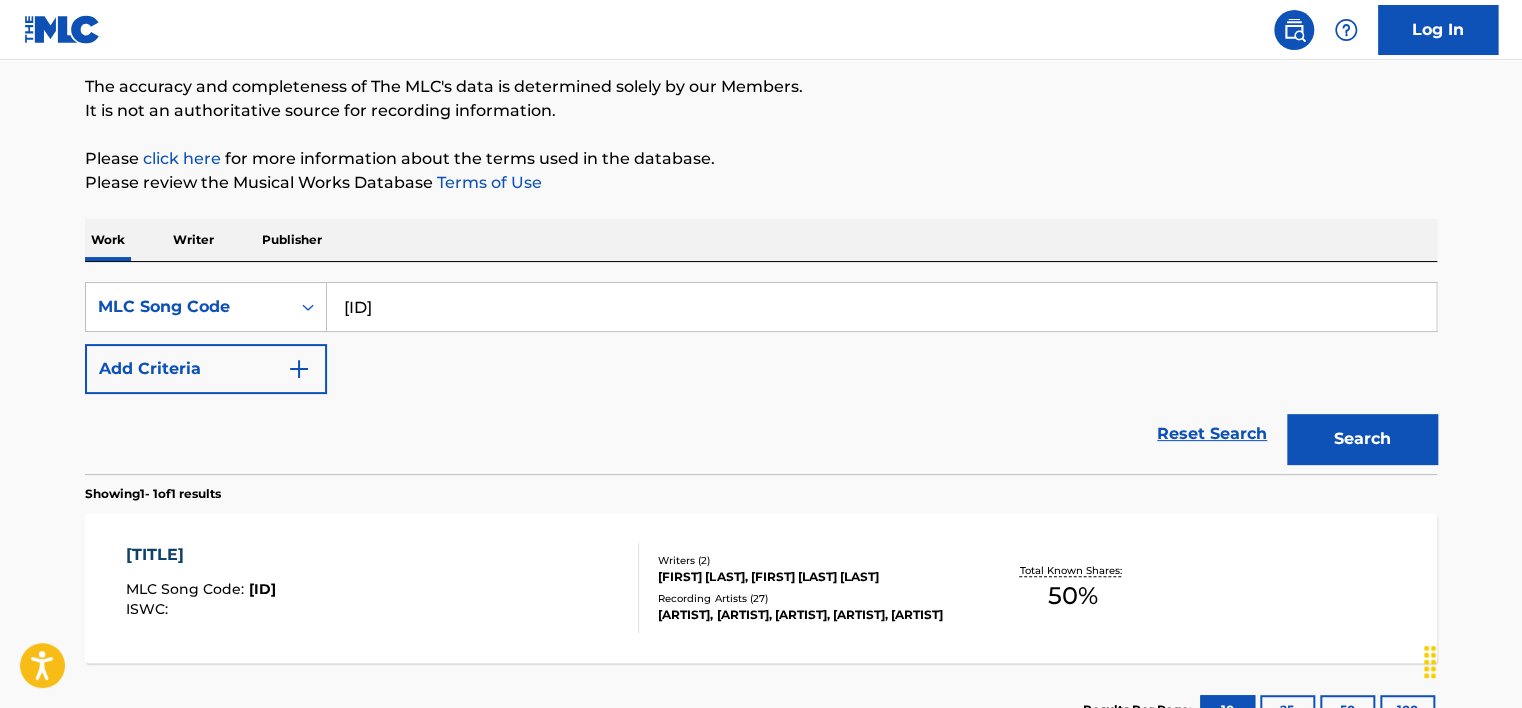 scroll, scrollTop: 265, scrollLeft: 0, axis: vertical 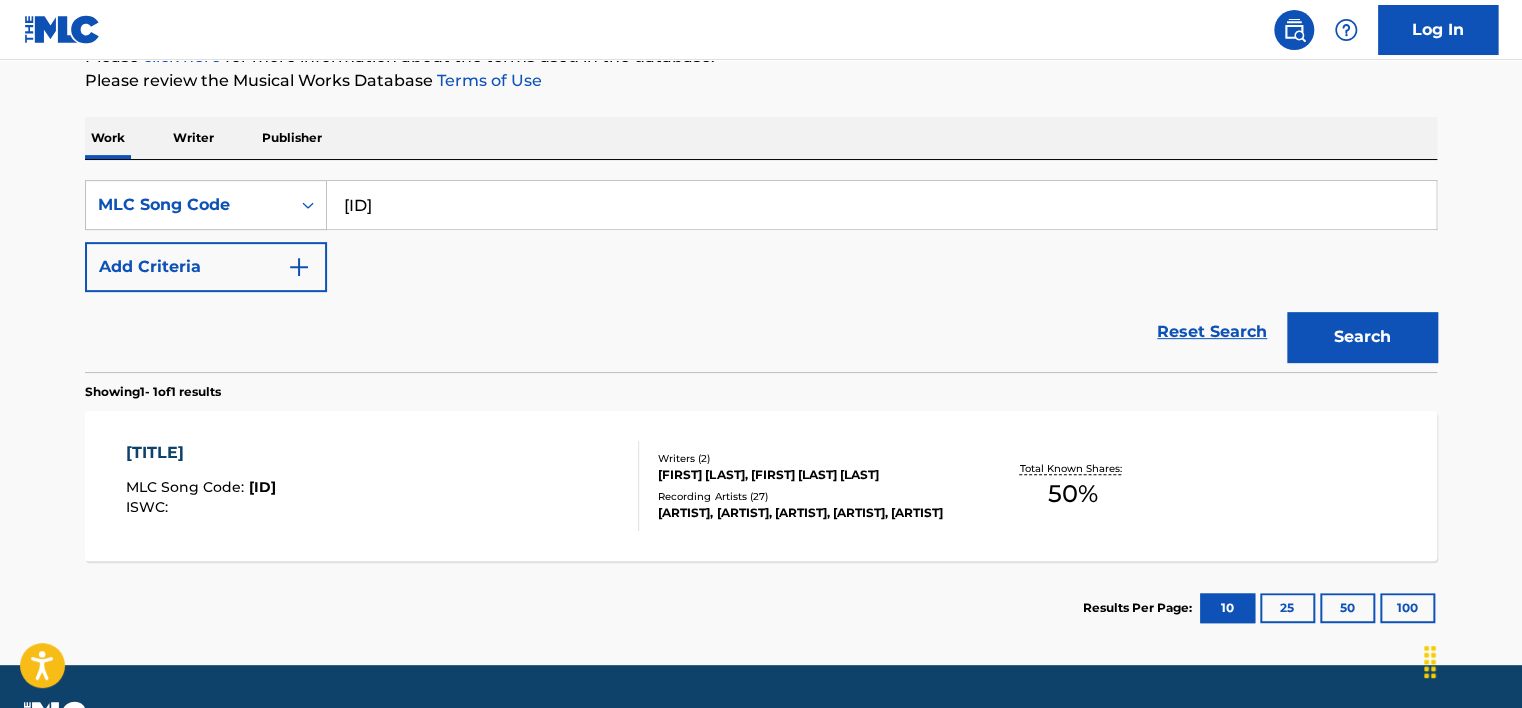 click on "SUBJECT MLC Song Code : [ID] ISWC : Writers ( 2 ) [FIRST] [LAST], [FIRST] [LAST] [LAST] Recording Artists ( 27 ) [ARTIST], [ARTIST], [ARTIST], [ARTIST], [ARTIST] Total Known Shares: 50 %" at bounding box center (761, 486) 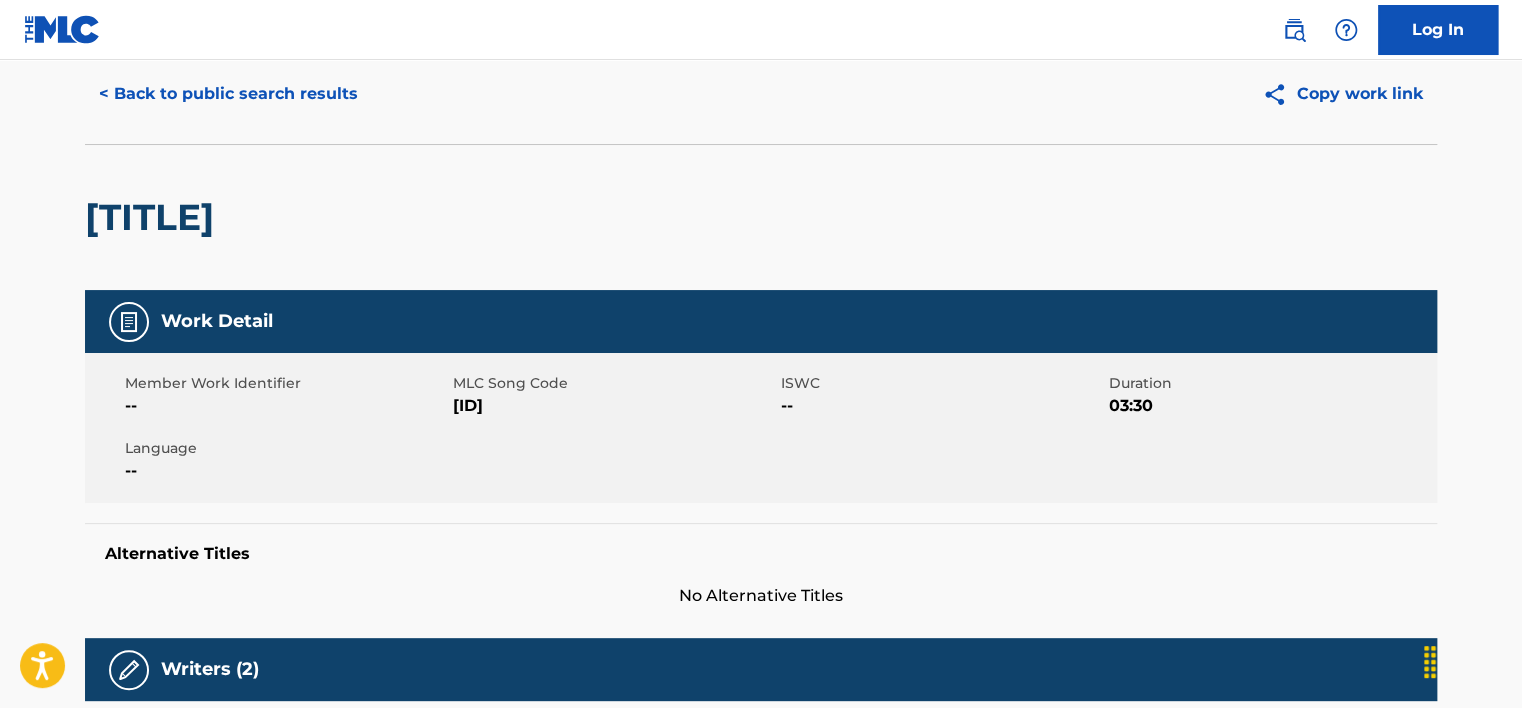 scroll, scrollTop: 0, scrollLeft: 0, axis: both 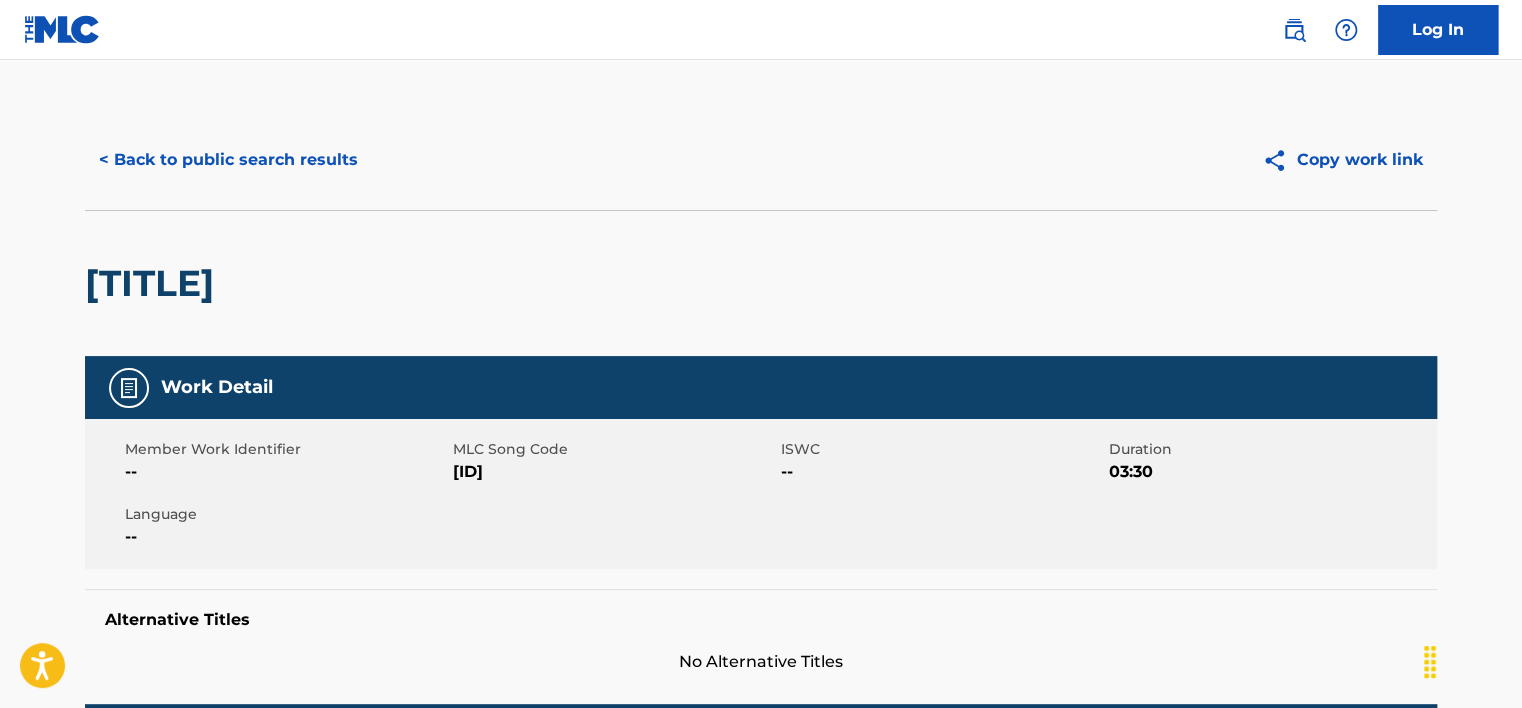 click on "< Back to public search results" at bounding box center (228, 160) 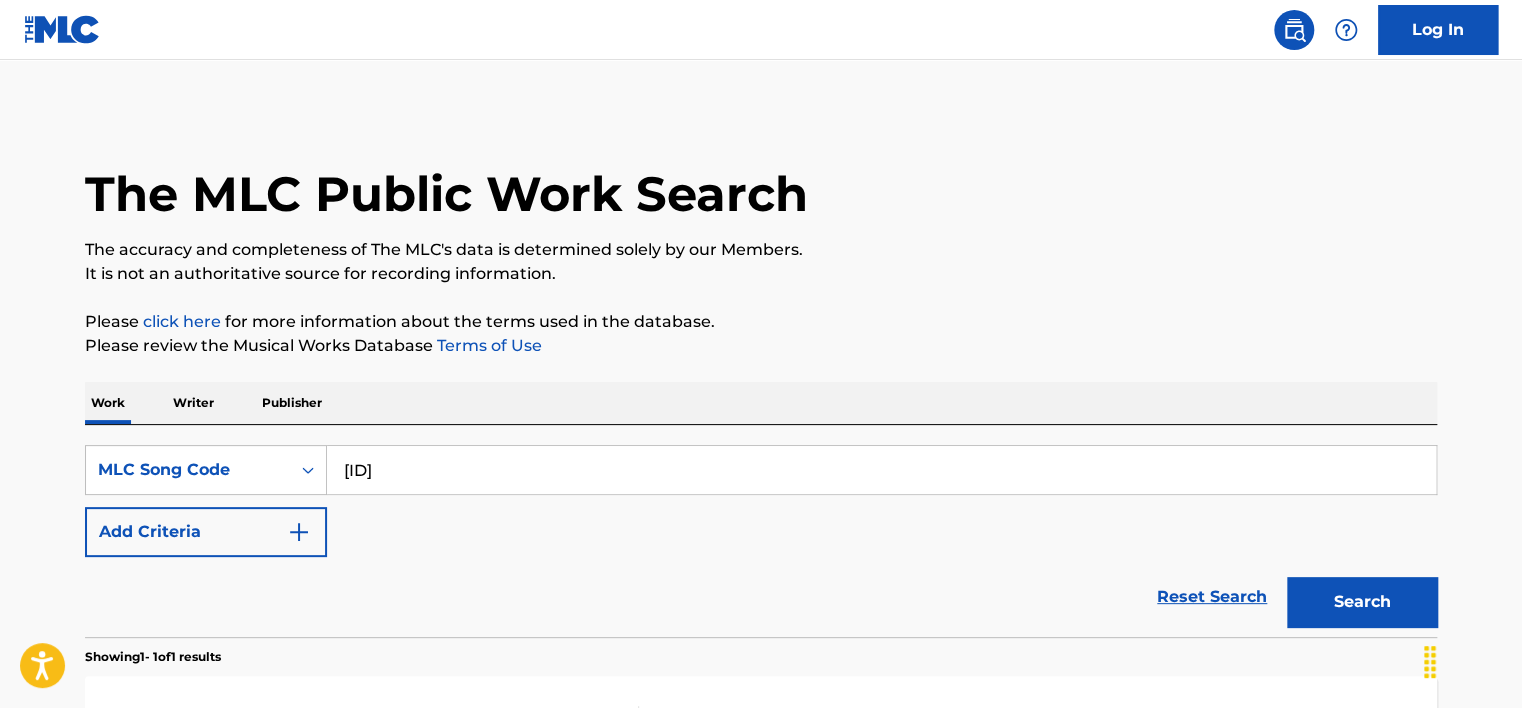 scroll, scrollTop: 265, scrollLeft: 0, axis: vertical 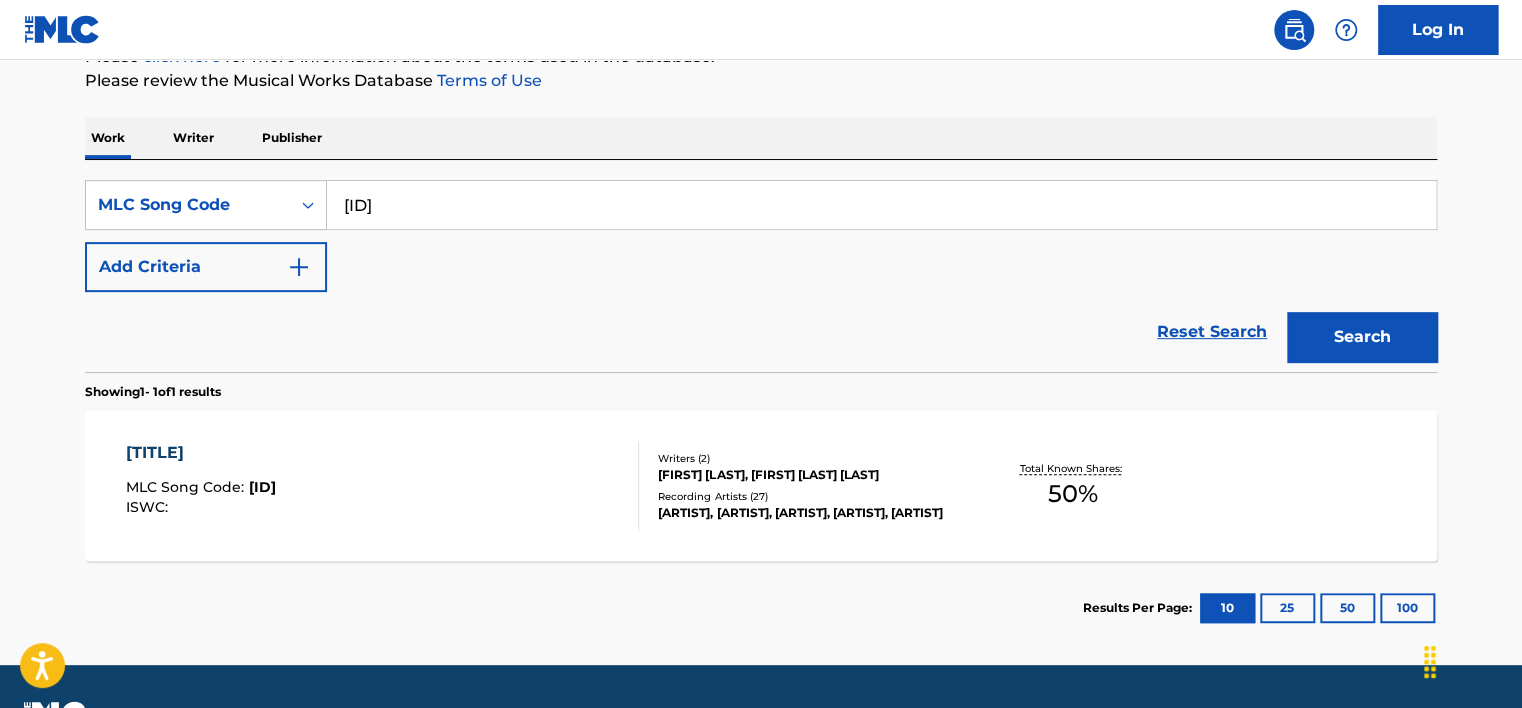 click on "[ID]" at bounding box center (881, 205) 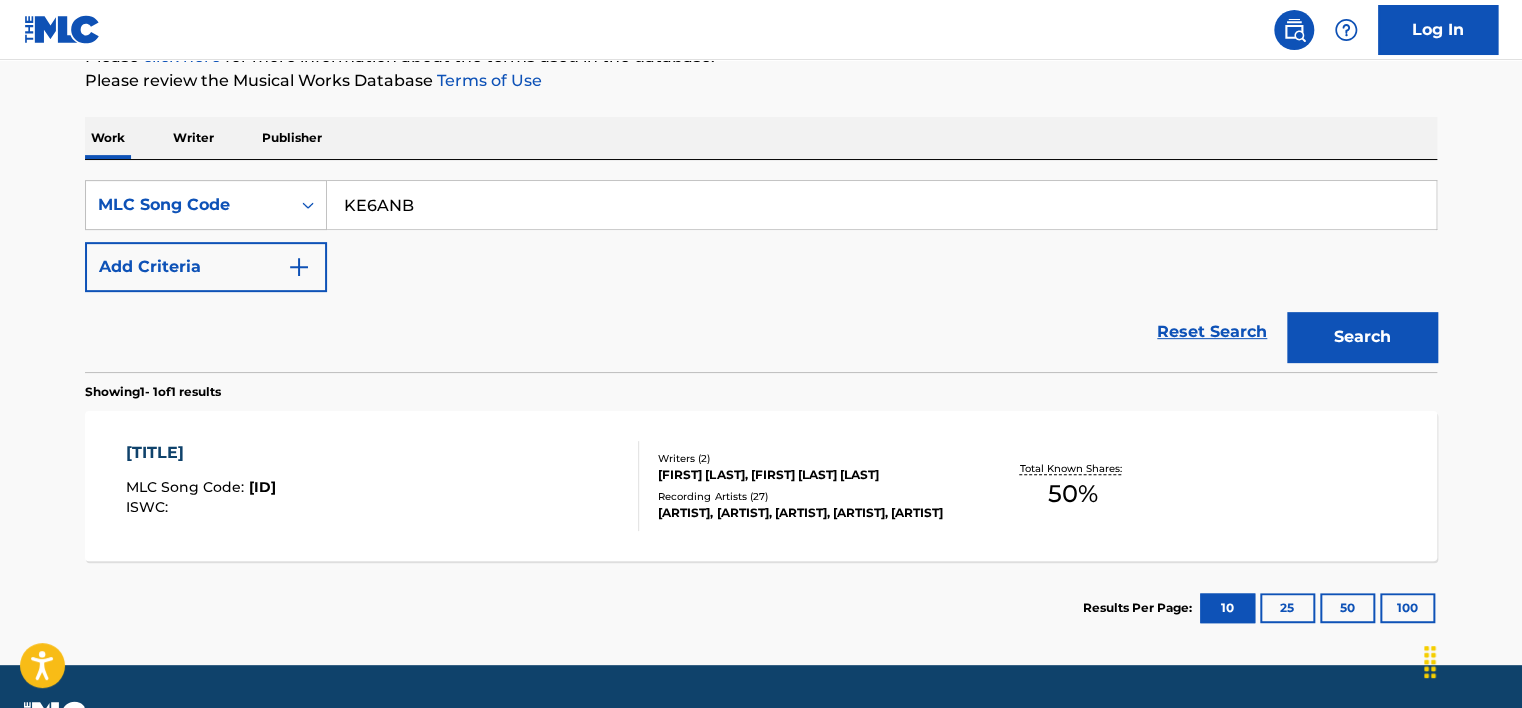 type on "KE6ANB" 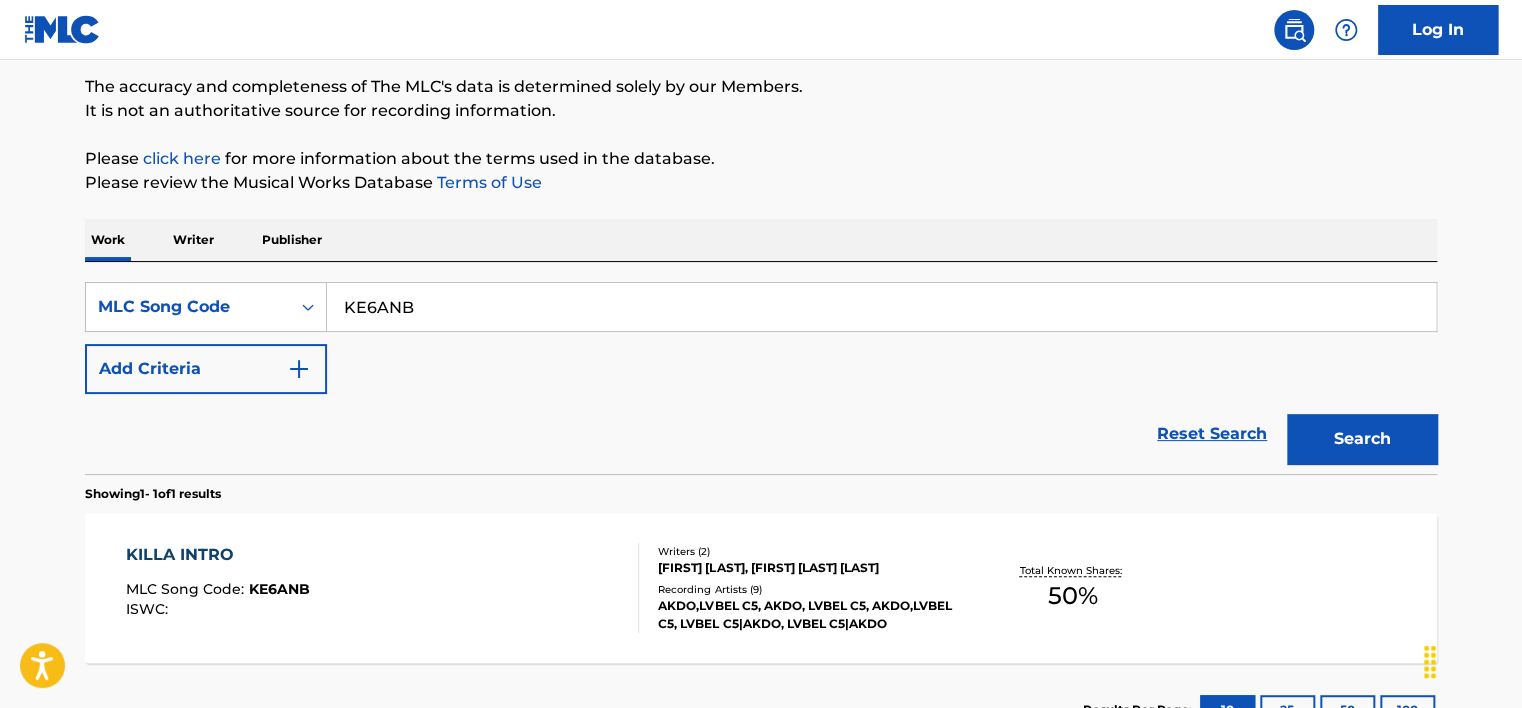 scroll, scrollTop: 265, scrollLeft: 0, axis: vertical 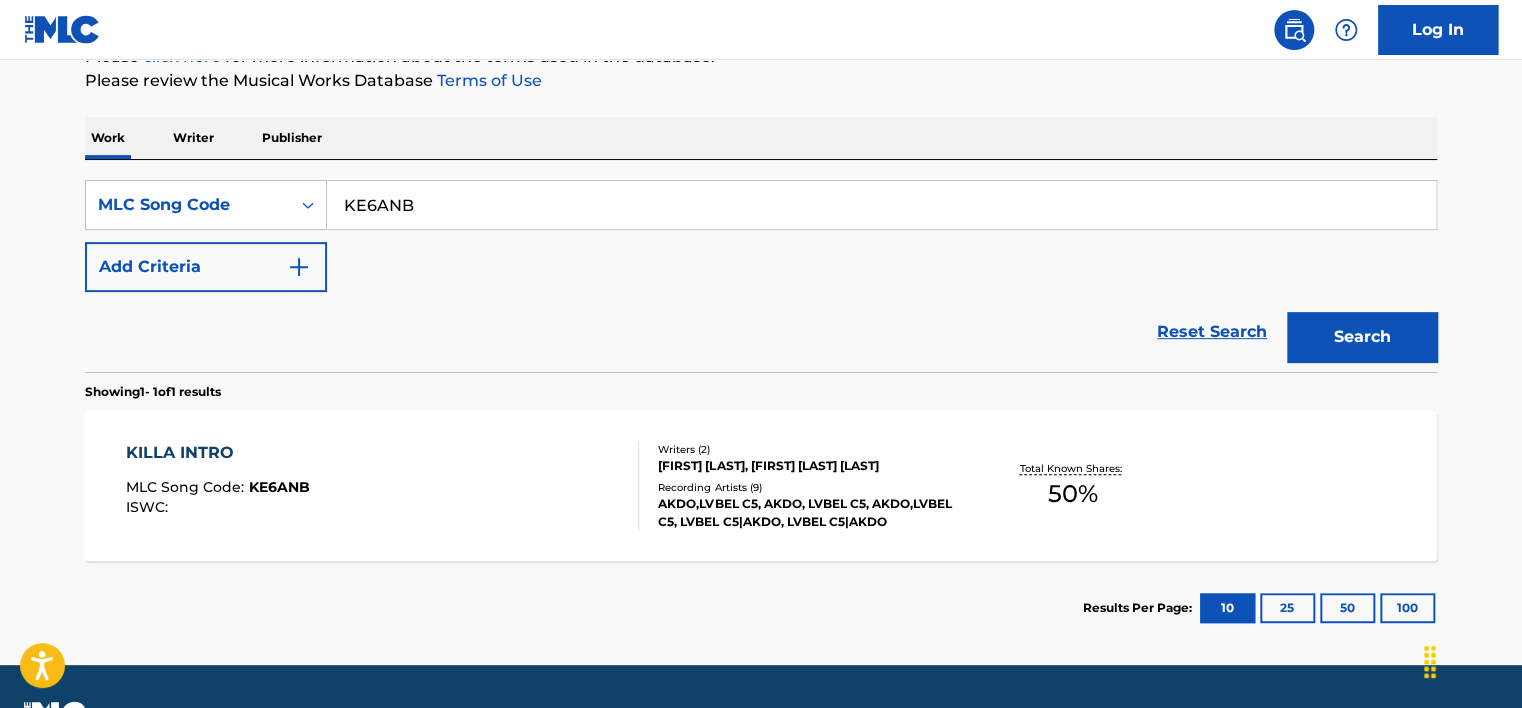 click on "KILLA INTRO MLC Song Code : KE6ANB ISWC : Writers ( 2 ) [FIRST] [LAST], [FIRST] [LAST] [LAST] Recording Artists ( 9 ) [ARTIST], [ARTIST], [ARTIST], [ARTIST], [ARTIST] Total Known Shares: 50 %" at bounding box center [761, 486] 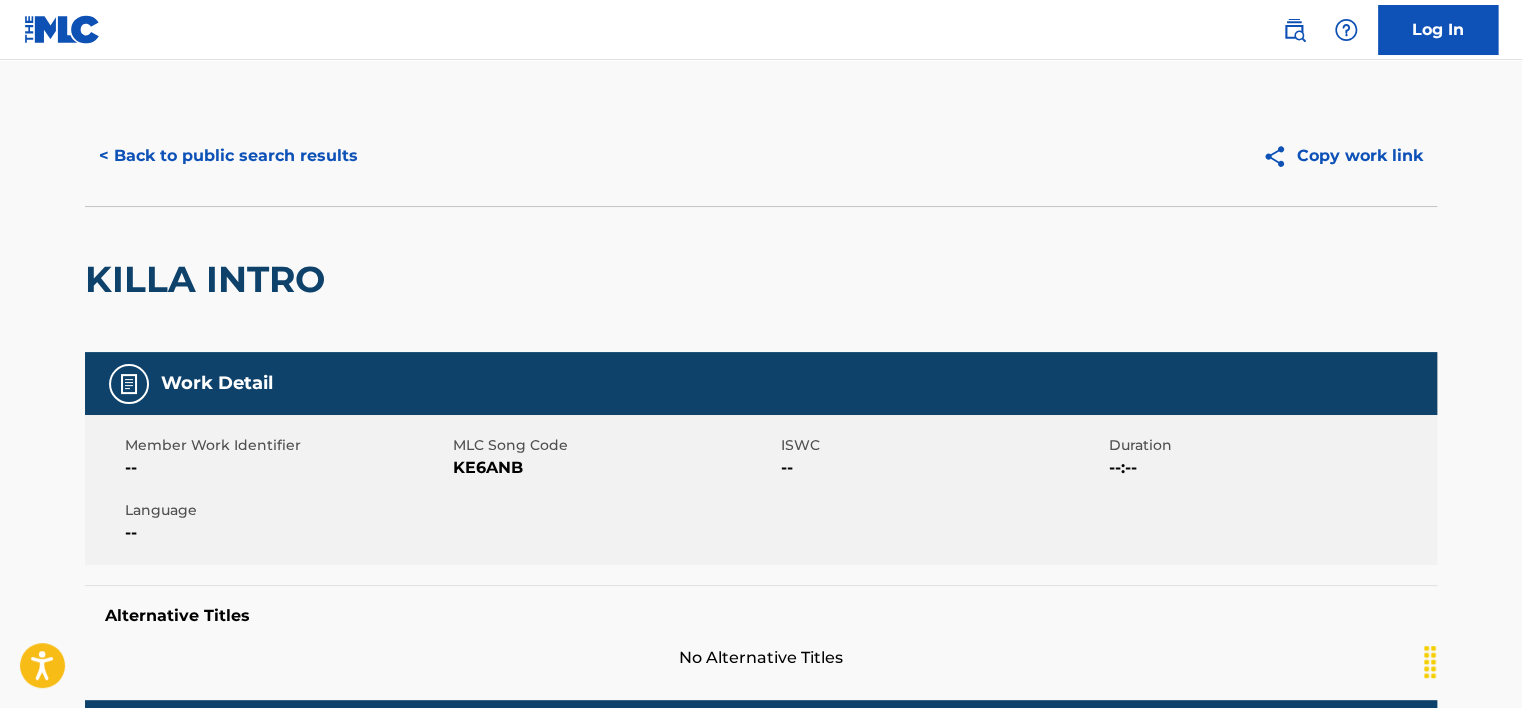 scroll, scrollTop: 0, scrollLeft: 0, axis: both 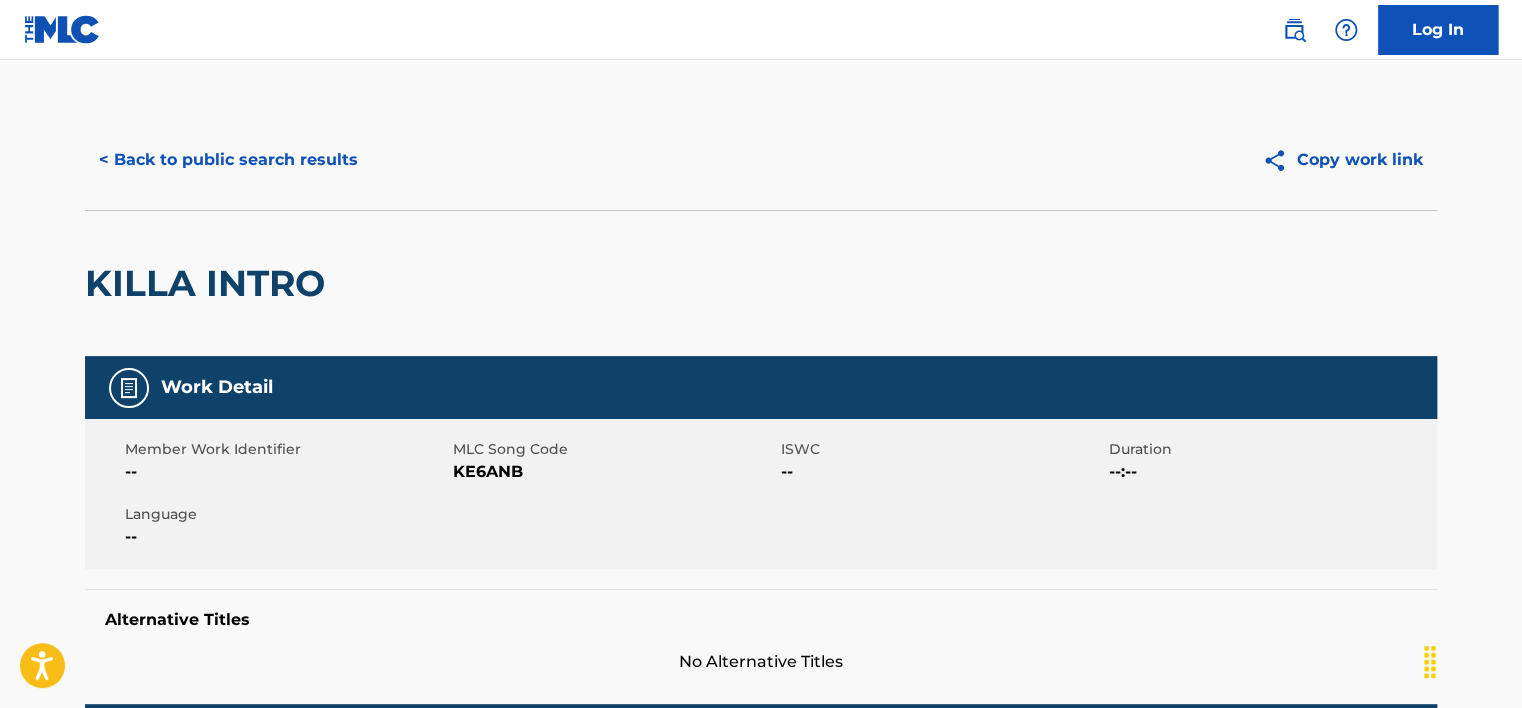 click on "< Back to public search results" at bounding box center [228, 160] 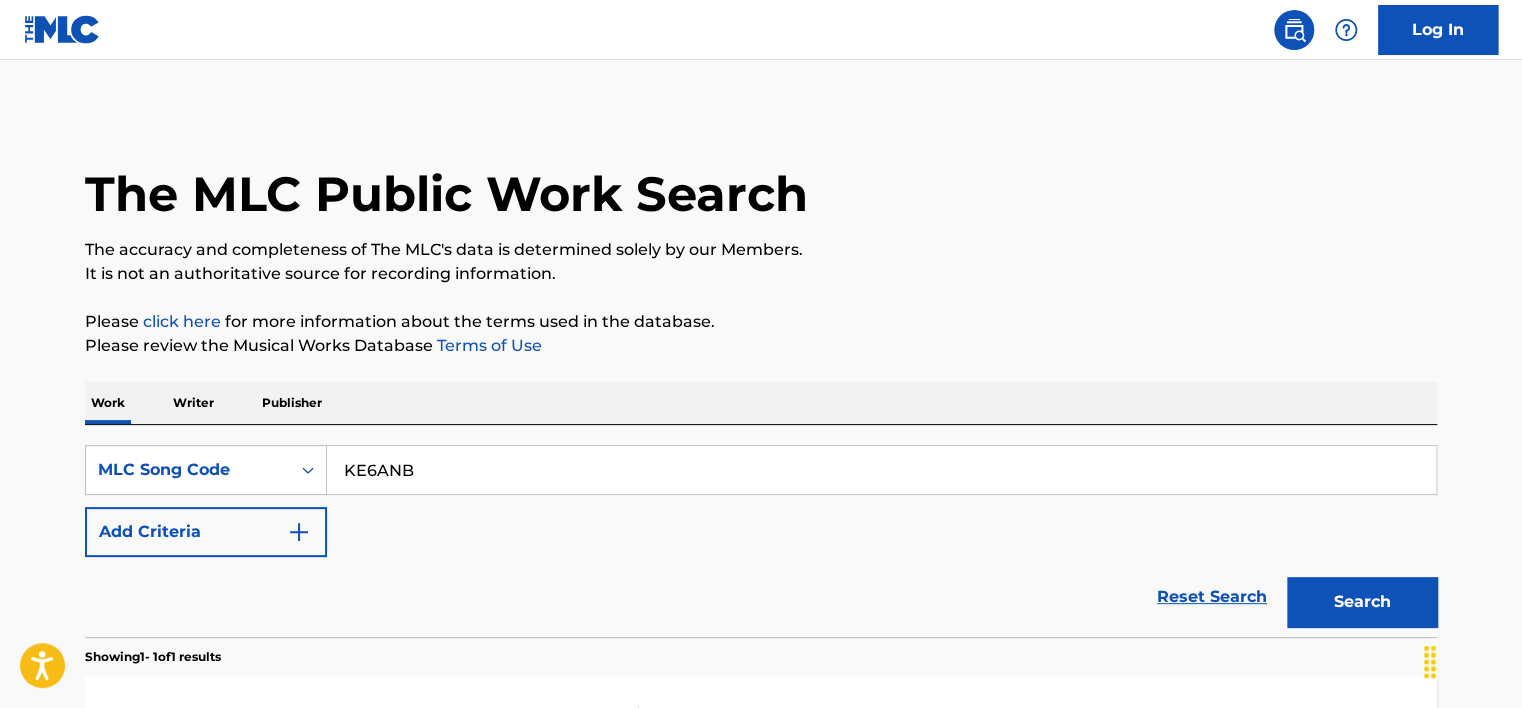 scroll, scrollTop: 265, scrollLeft: 0, axis: vertical 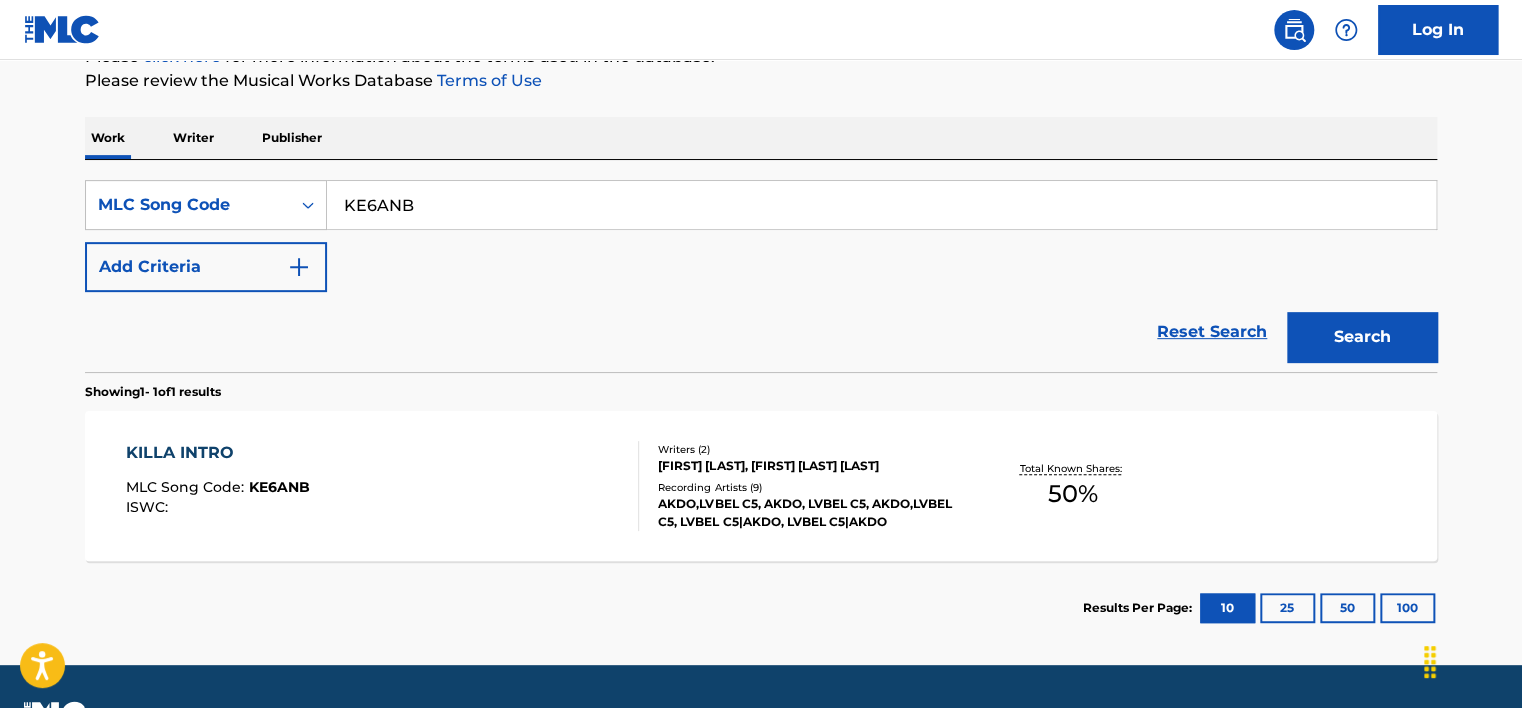 click on "KE6ANB" at bounding box center [881, 205] 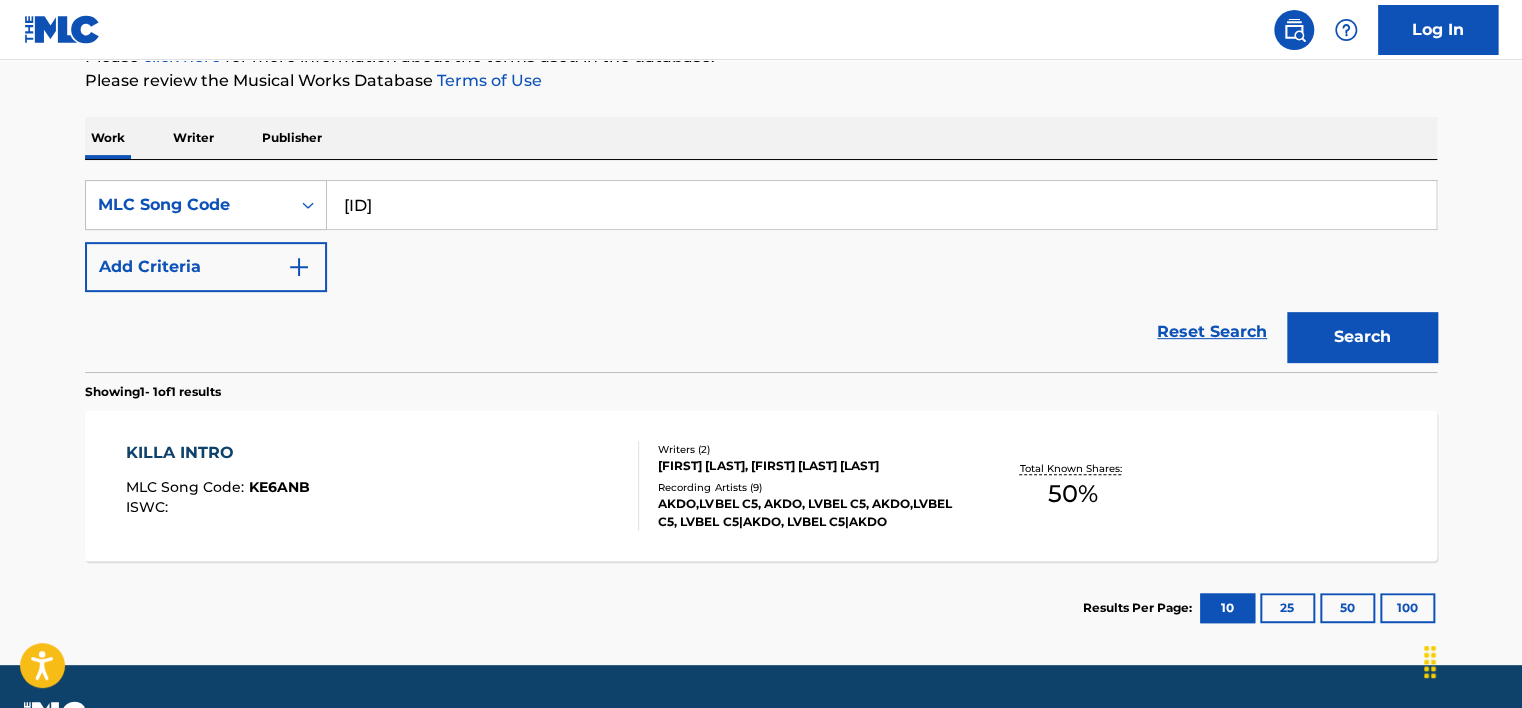 click on "Search" at bounding box center [1362, 337] 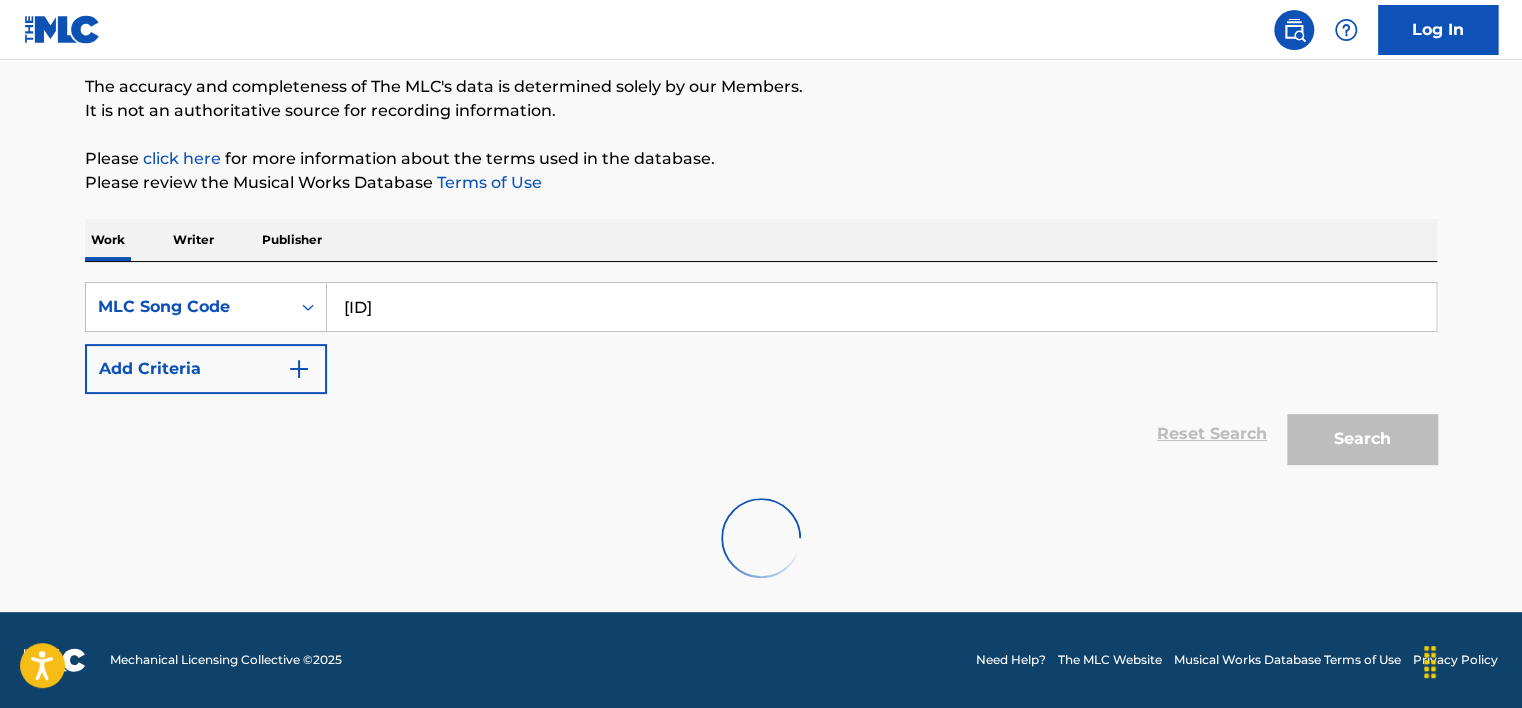 scroll, scrollTop: 265, scrollLeft: 0, axis: vertical 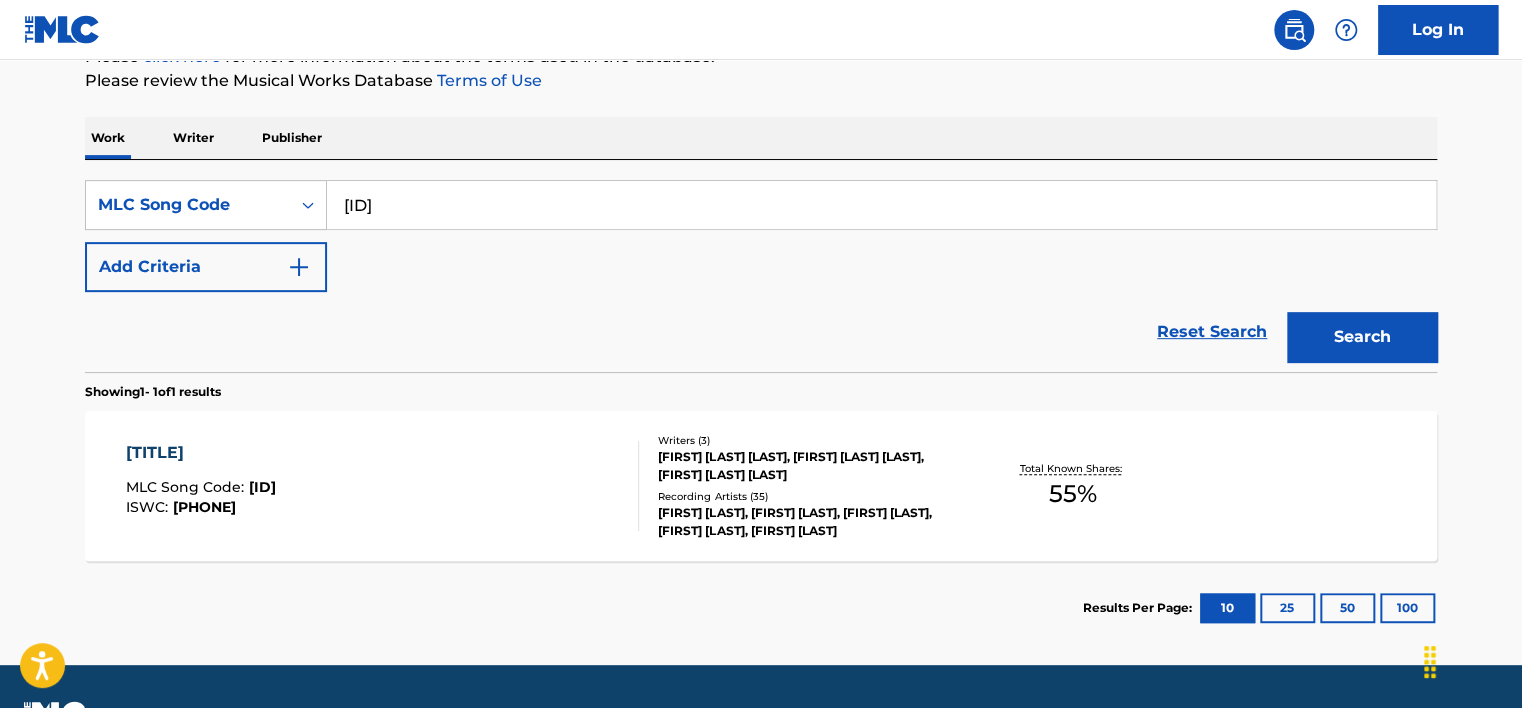 click on "[ID]" at bounding box center [881, 205] 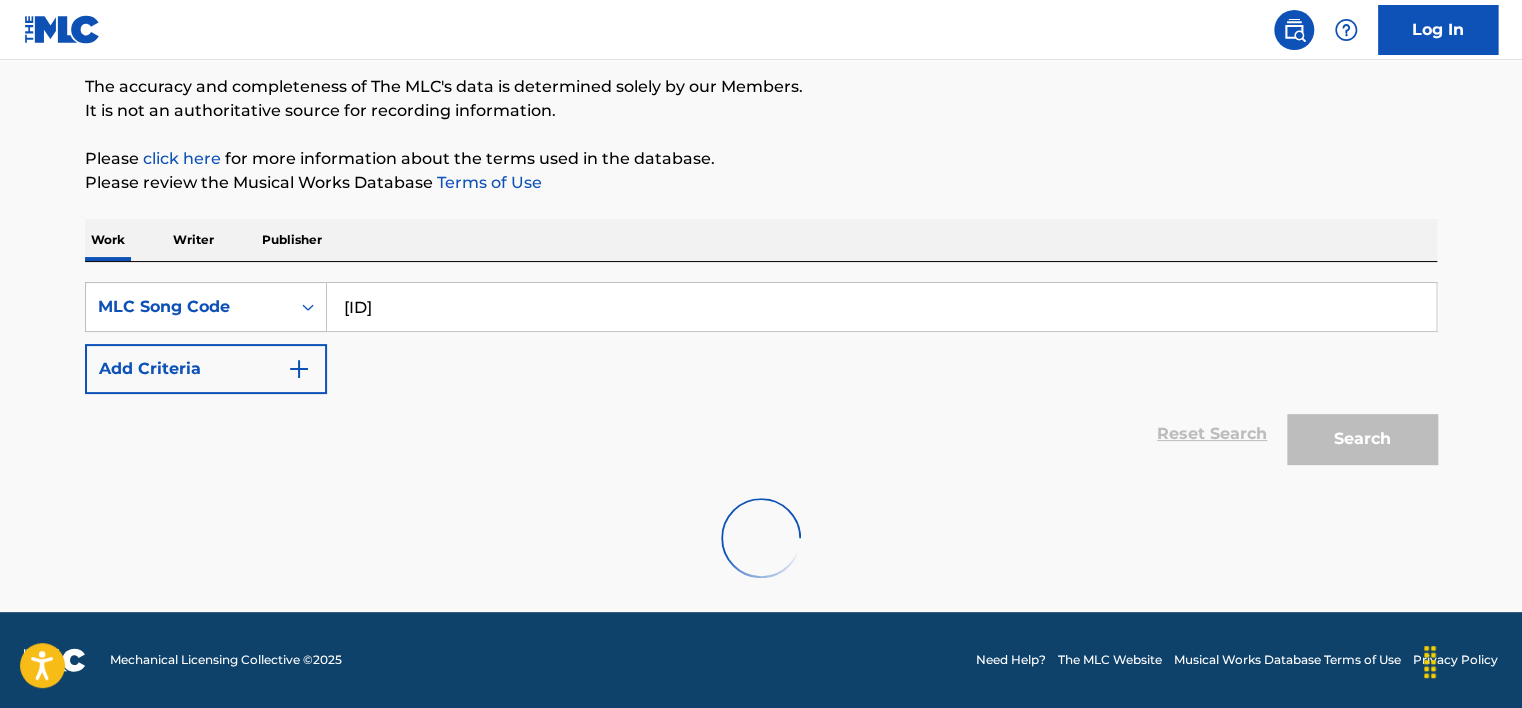 scroll, scrollTop: 265, scrollLeft: 0, axis: vertical 